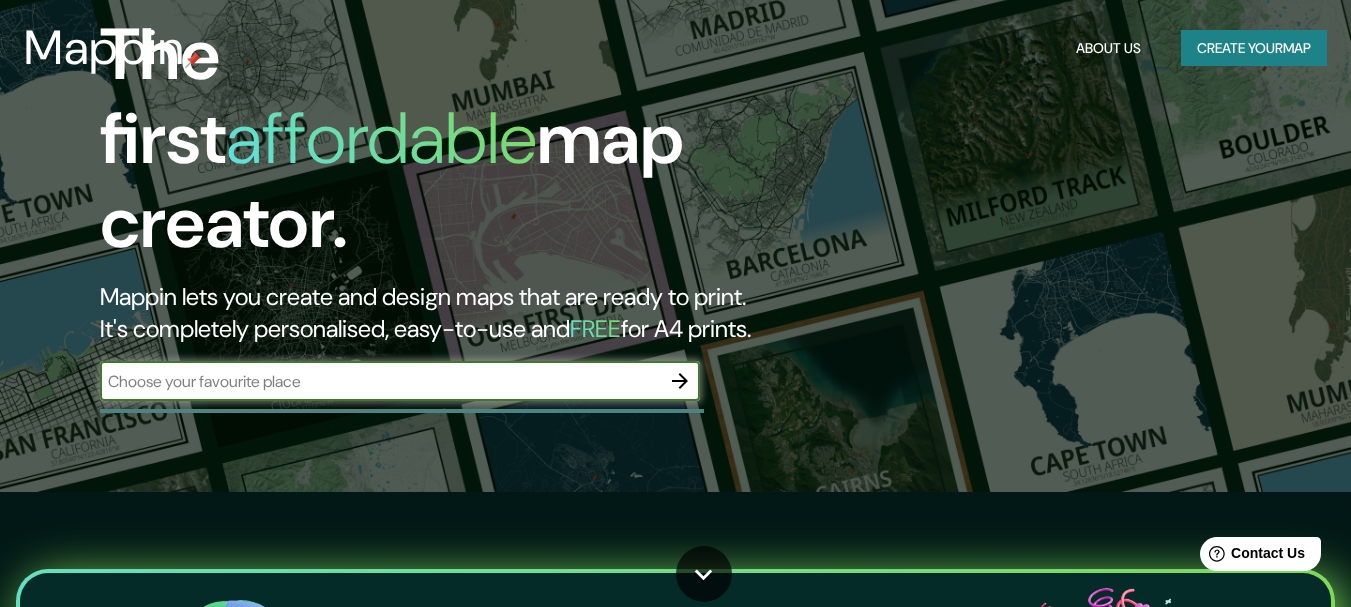 scroll, scrollTop: 200, scrollLeft: 0, axis: vertical 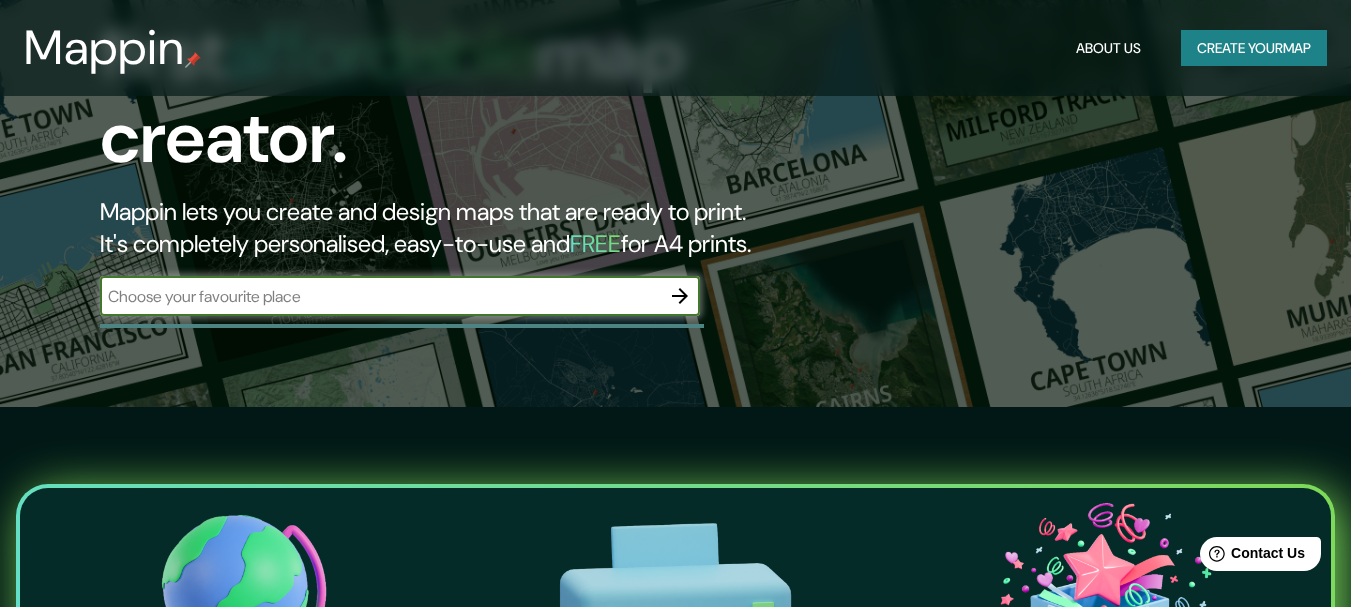 click 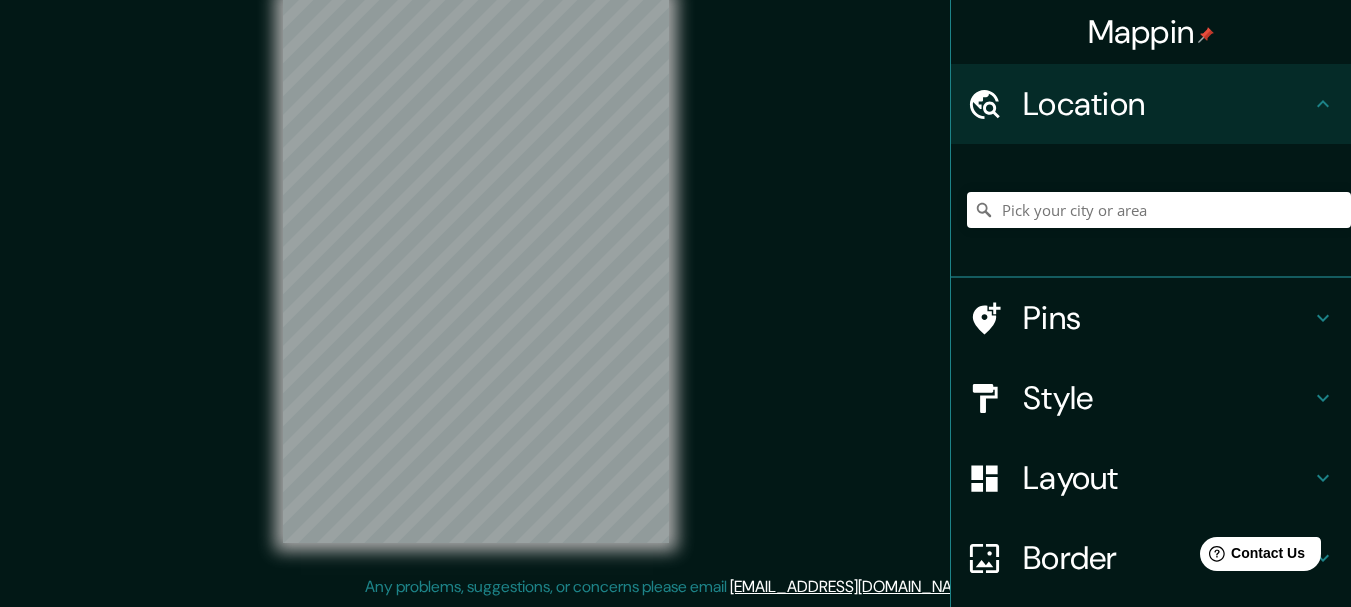 scroll, scrollTop: 0, scrollLeft: 0, axis: both 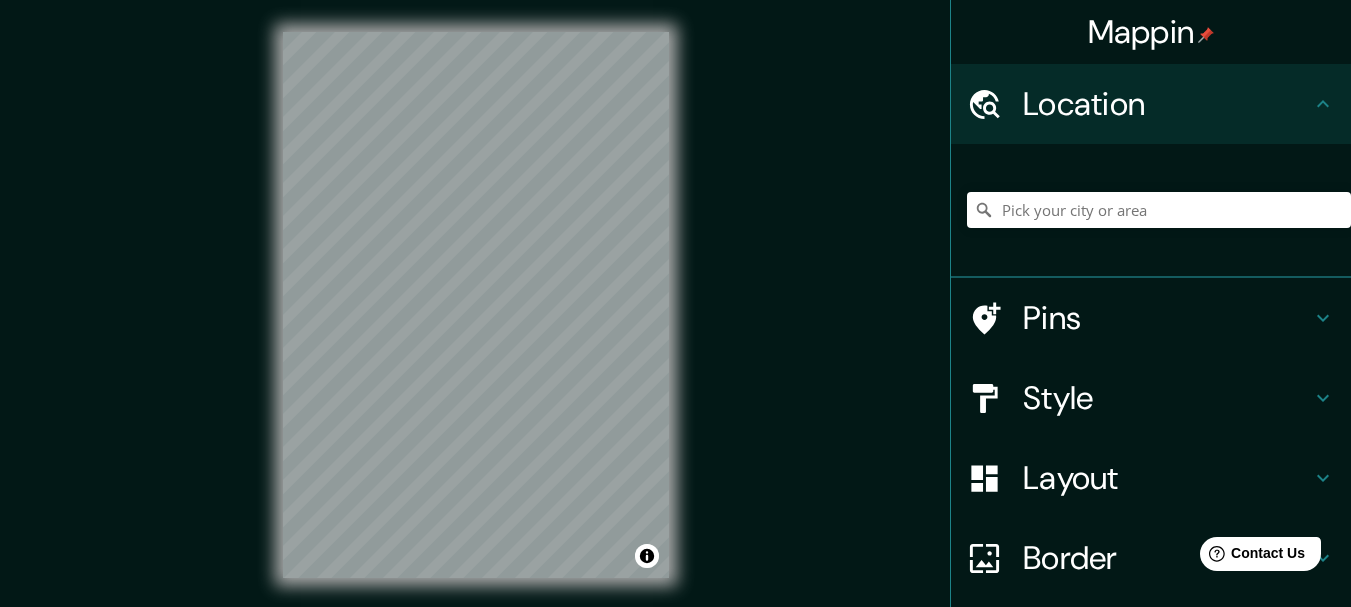 click on "© Mapbox   © OpenStreetMap   Improve this map" at bounding box center (476, 305) 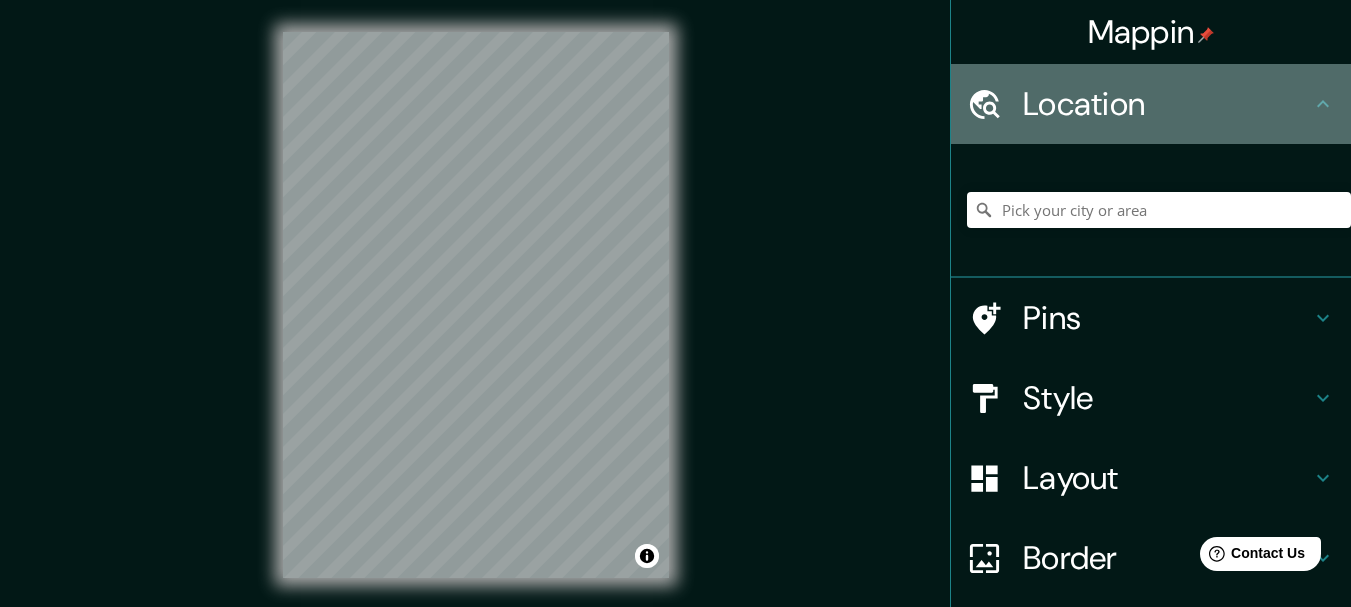 click 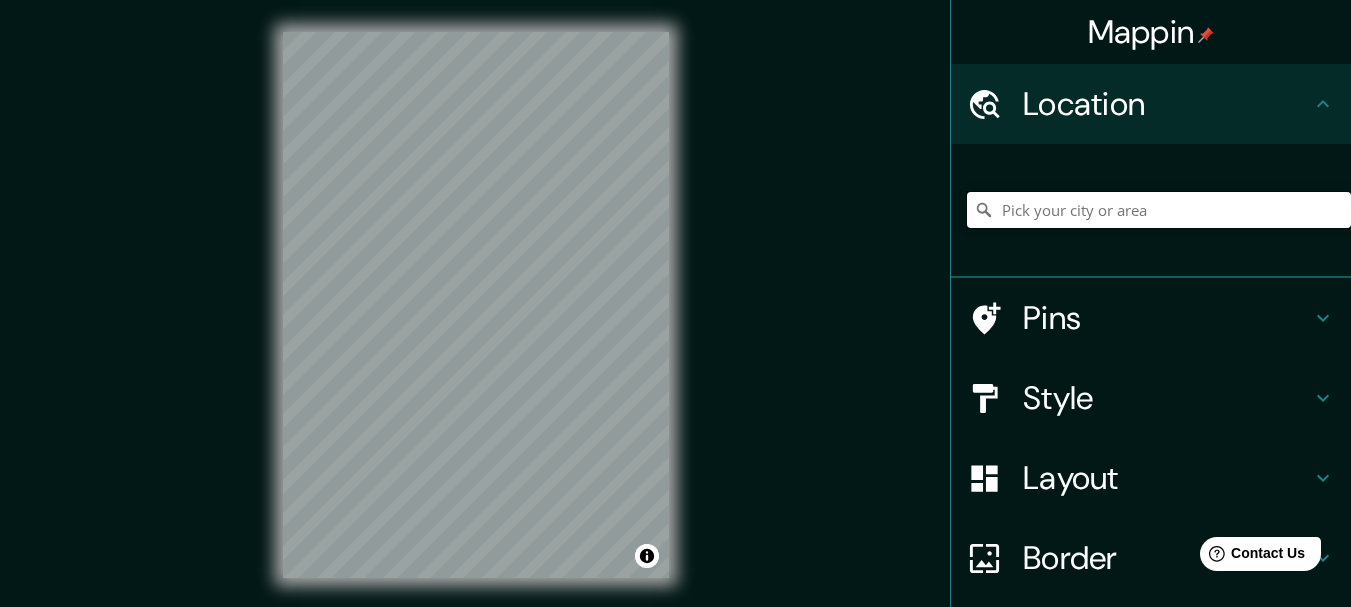 click at bounding box center (1159, 210) 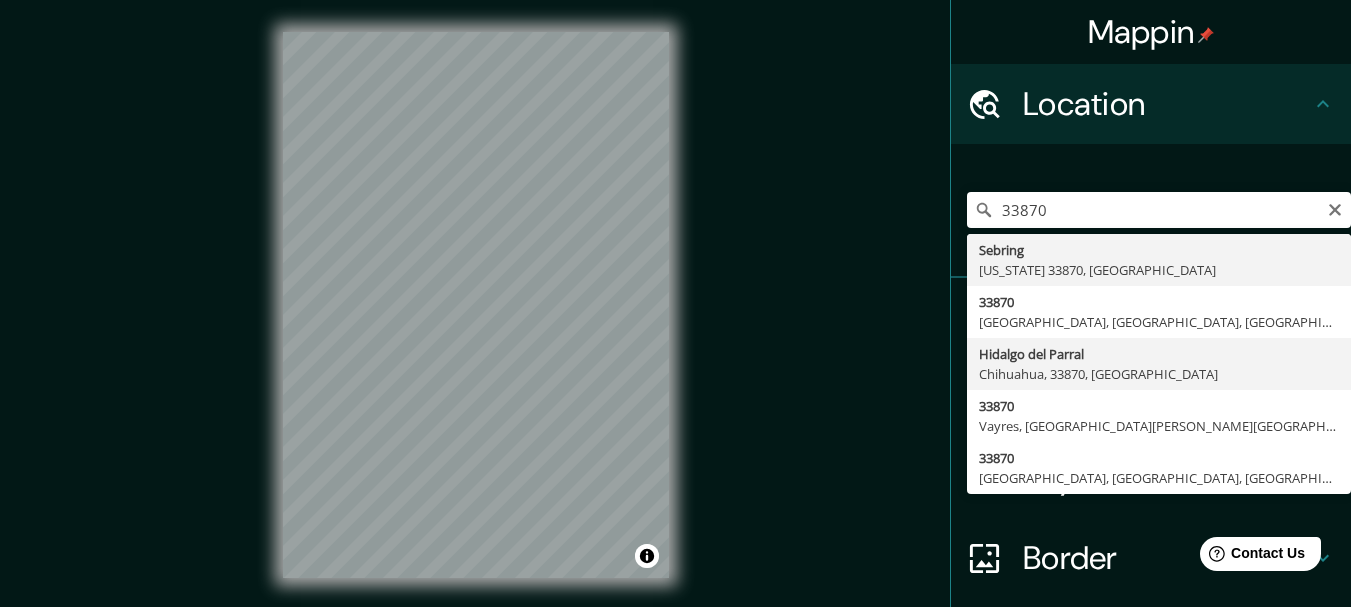 type on "[PERSON_NAME] del Parral, [GEOGRAPHIC_DATA], 33870, [GEOGRAPHIC_DATA]" 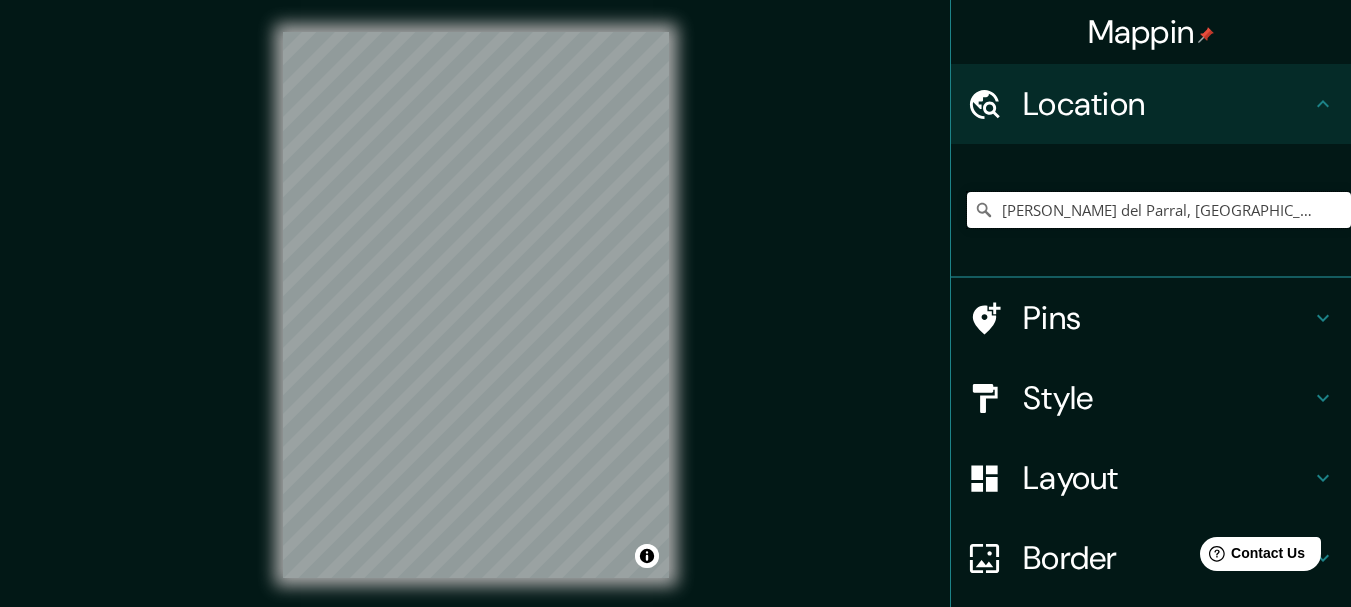 scroll, scrollTop: 0, scrollLeft: 0, axis: both 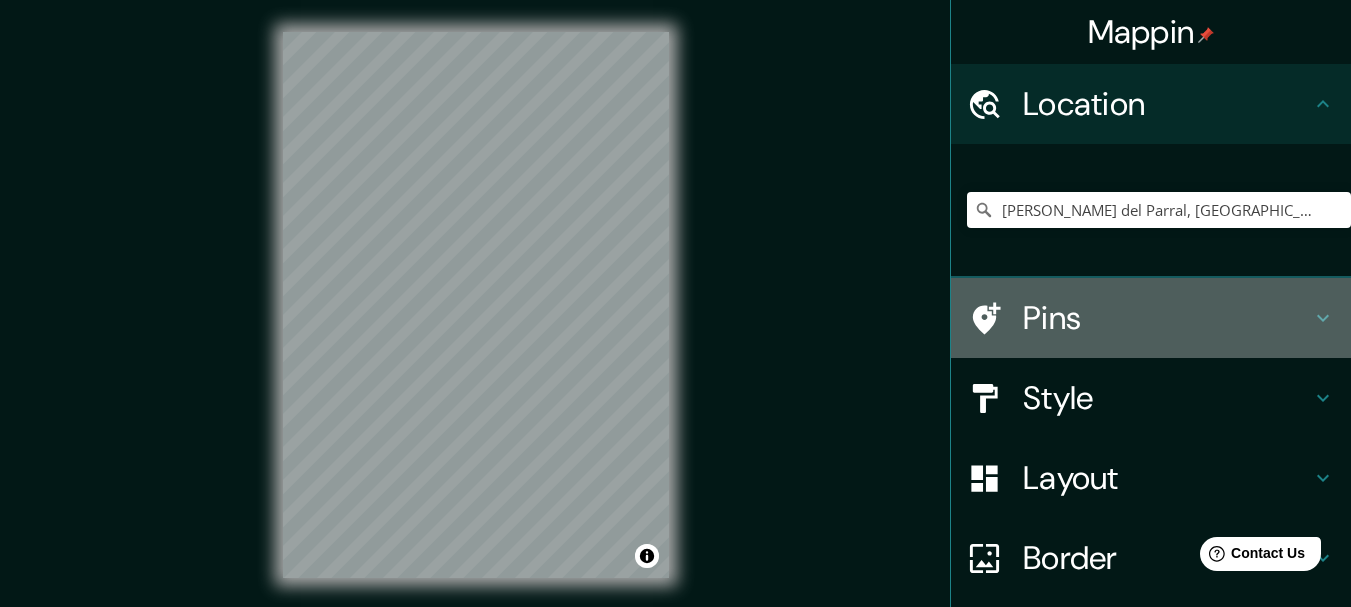 click on "Pins" at bounding box center (1167, 318) 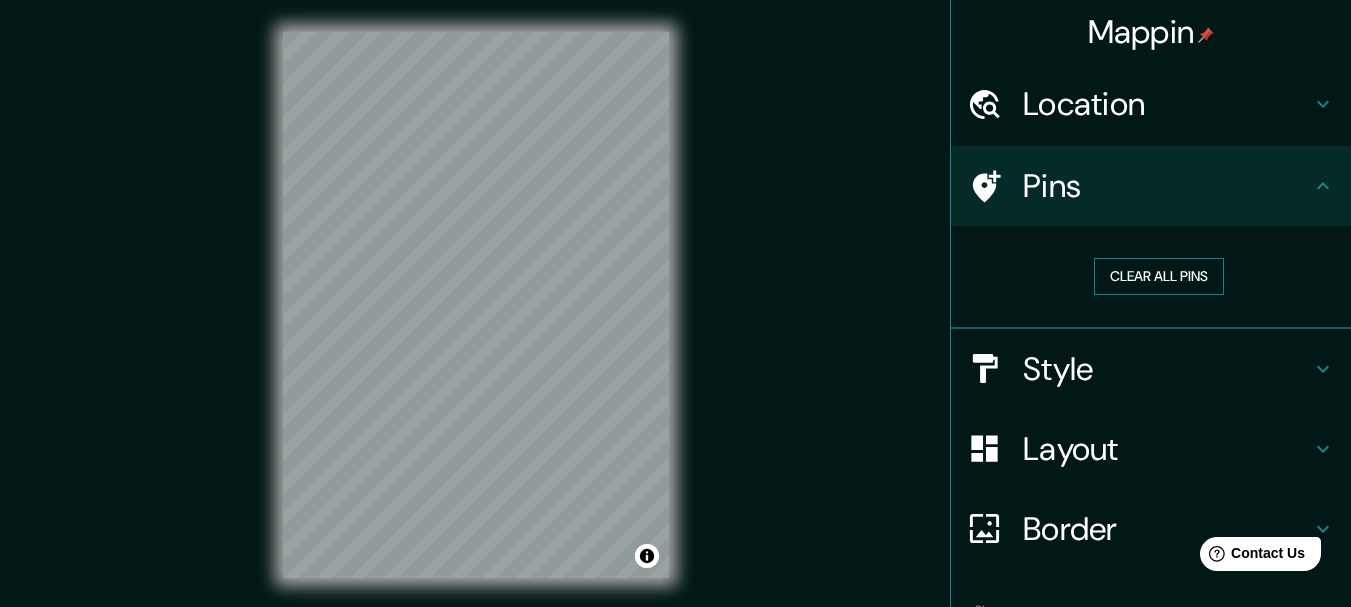 click on "Clear all pins" at bounding box center (1159, 276) 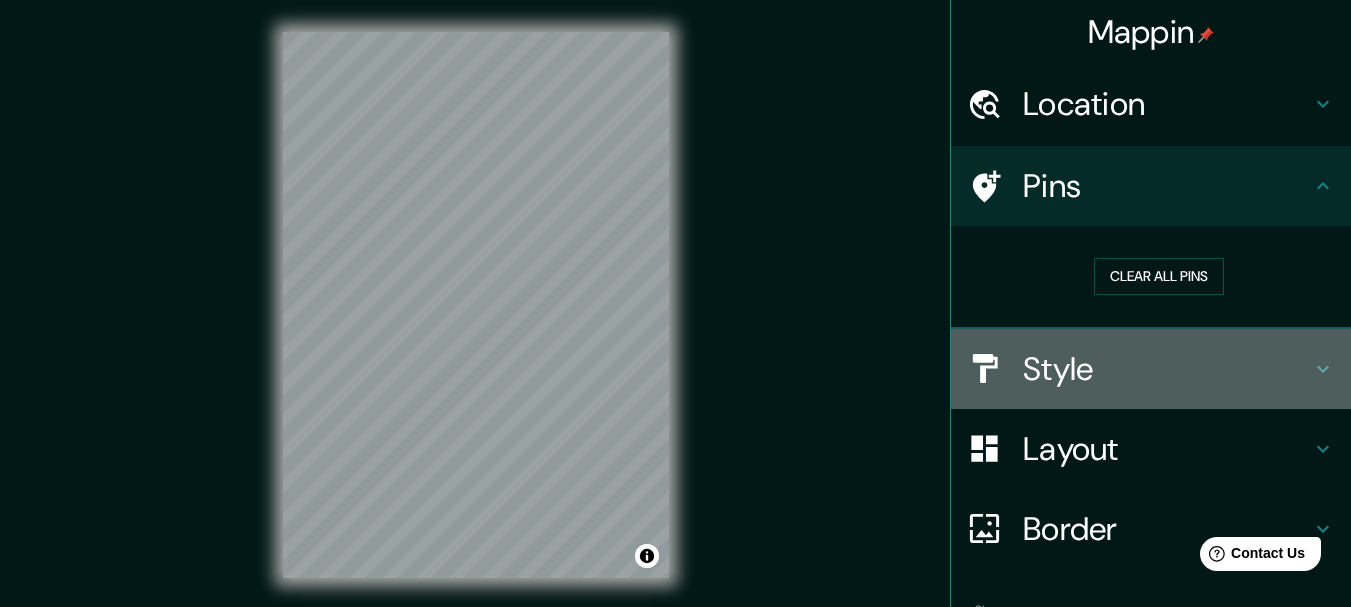 click 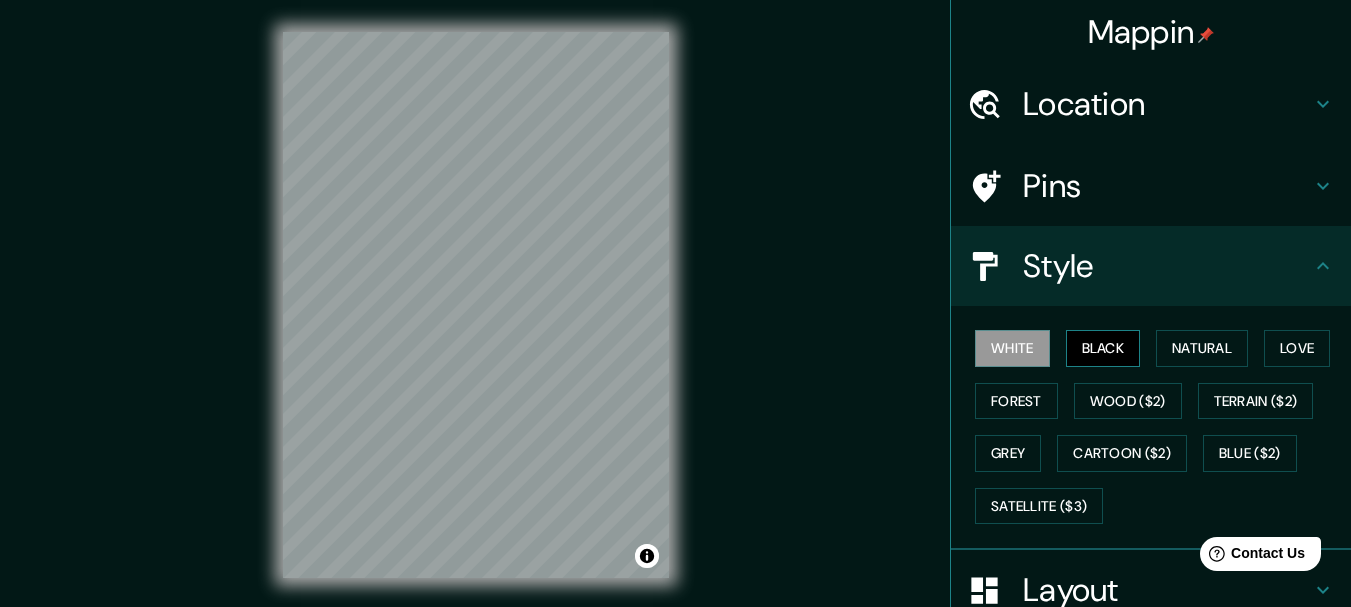 click on "Black" at bounding box center (1103, 348) 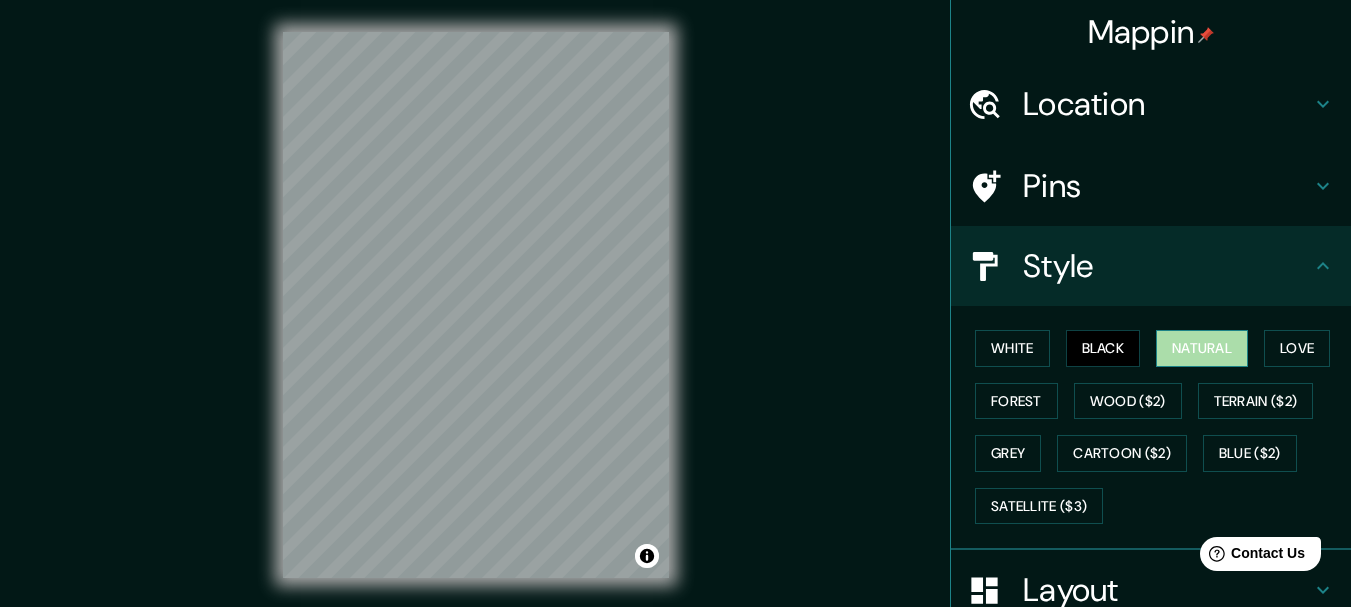 click on "Natural" at bounding box center [1202, 348] 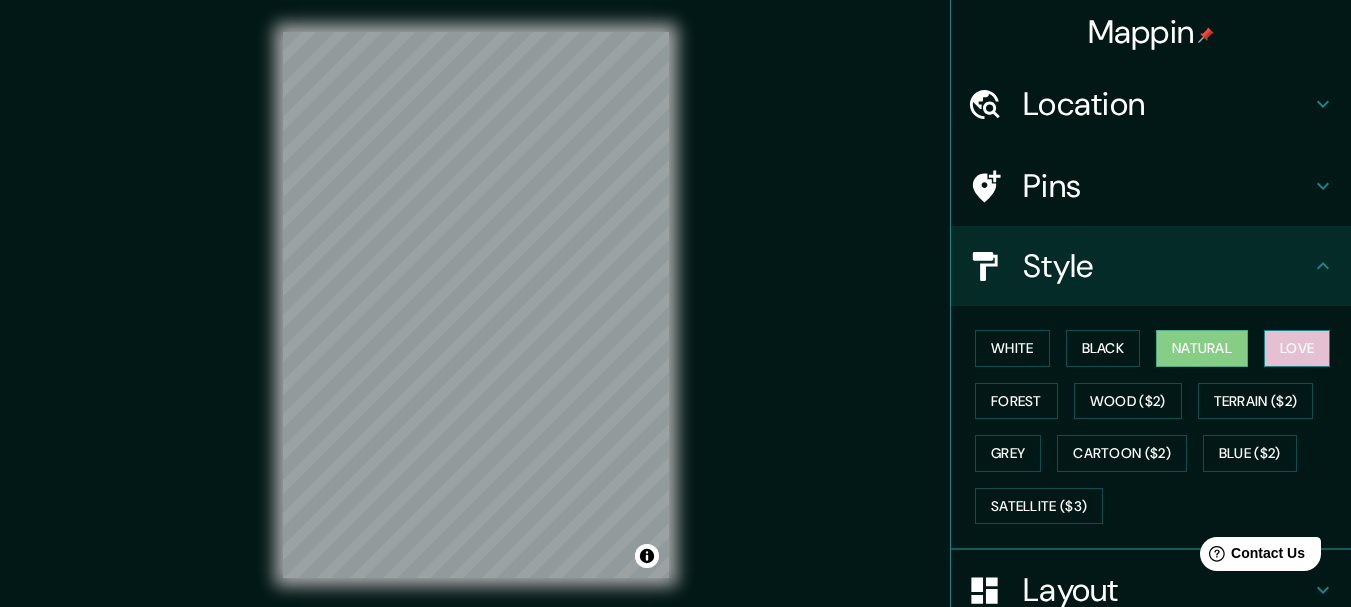 click on "Love" at bounding box center (1297, 348) 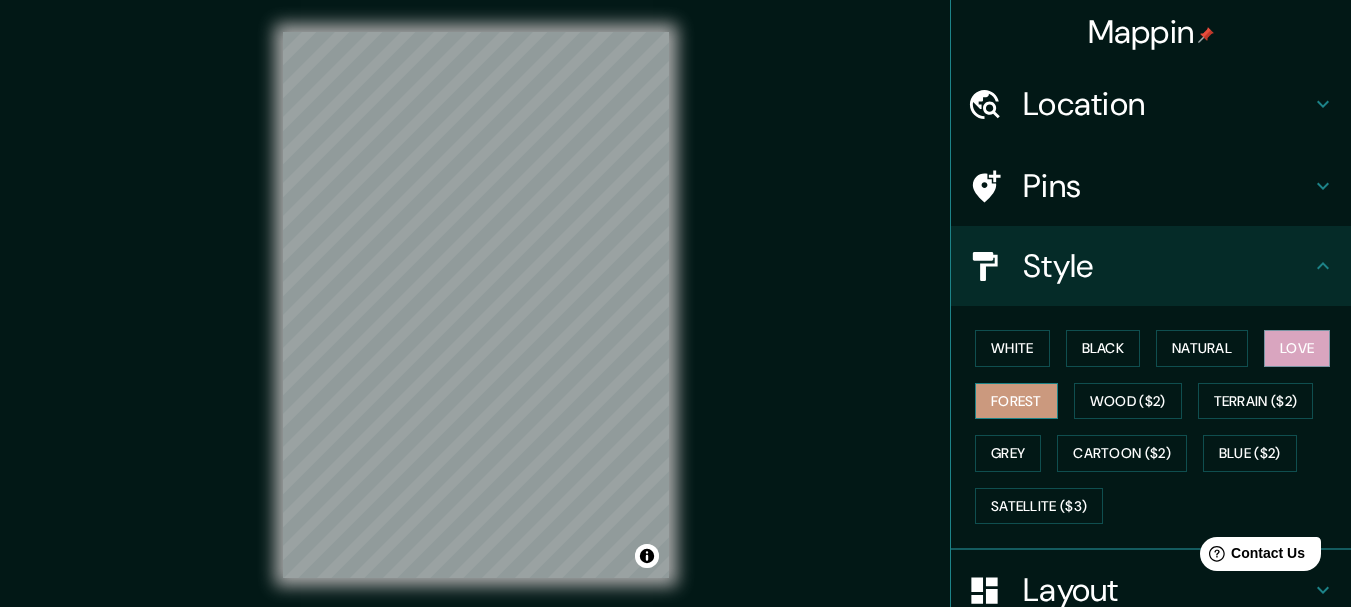 click on "Forest" at bounding box center (1016, 401) 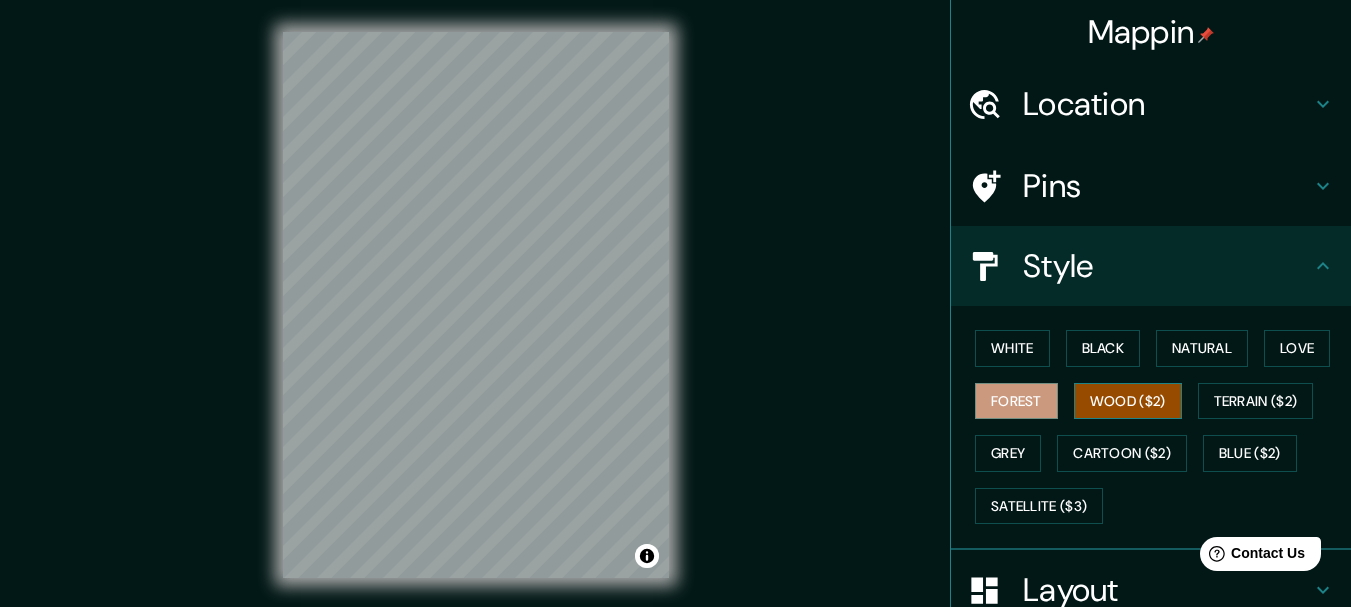 click on "Wood ($2)" at bounding box center [1128, 401] 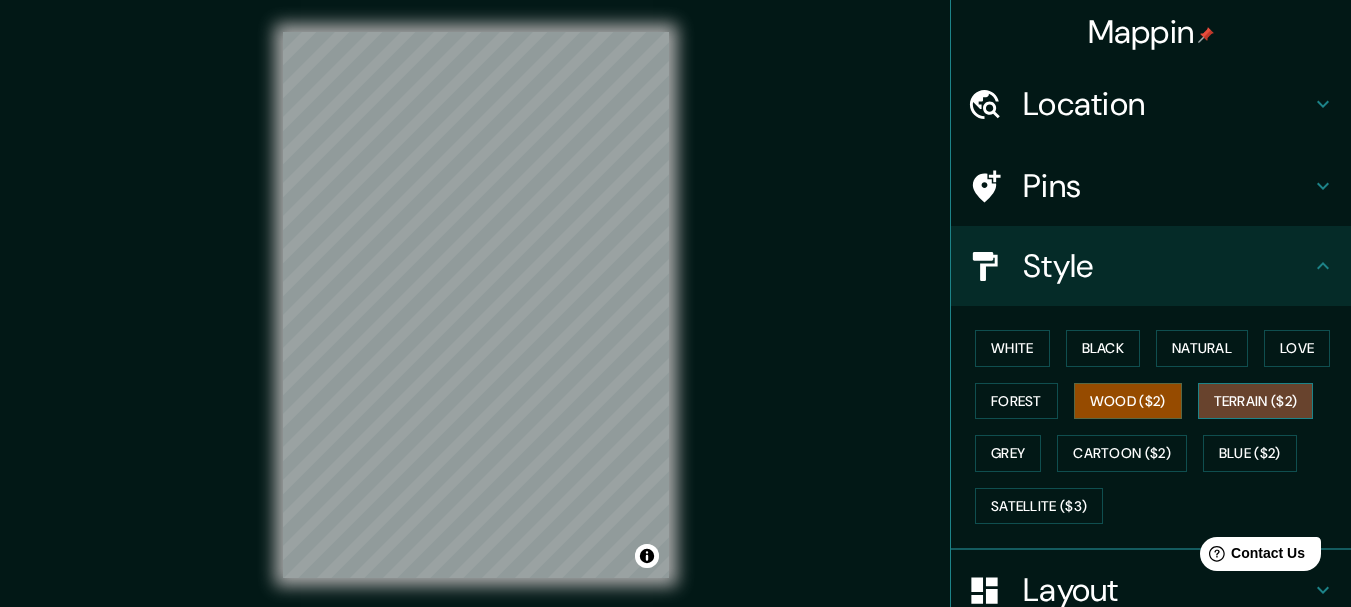 click on "Terrain ($2)" at bounding box center [1256, 401] 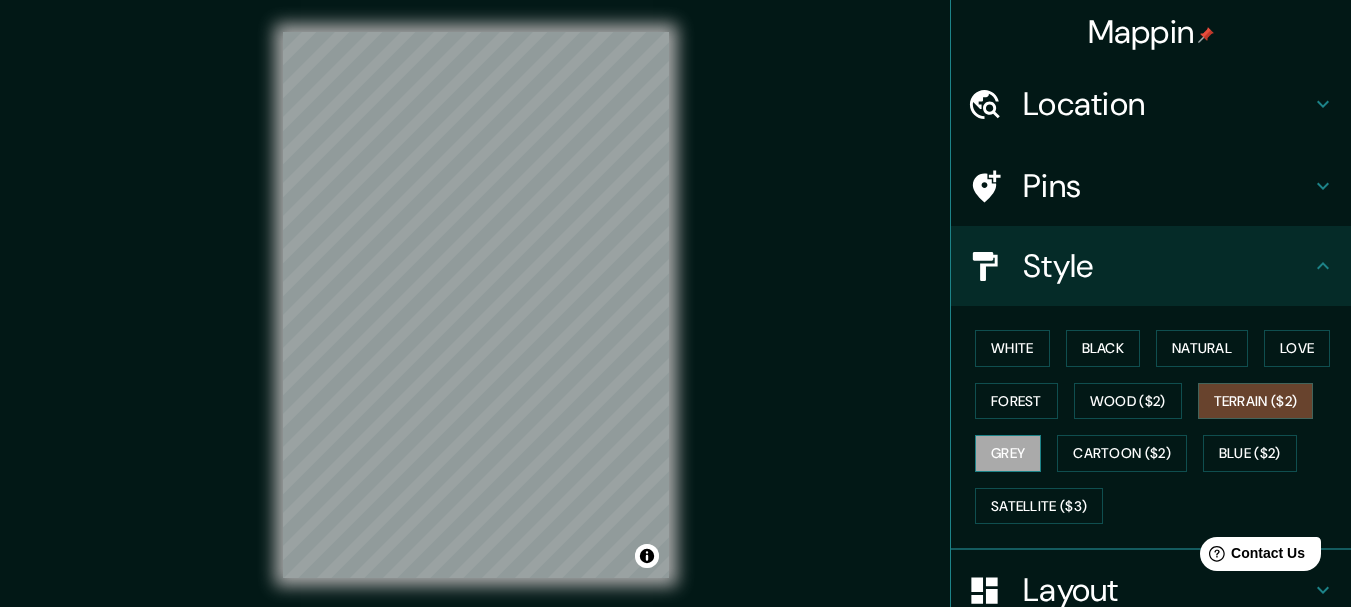 click on "Grey" at bounding box center (1008, 453) 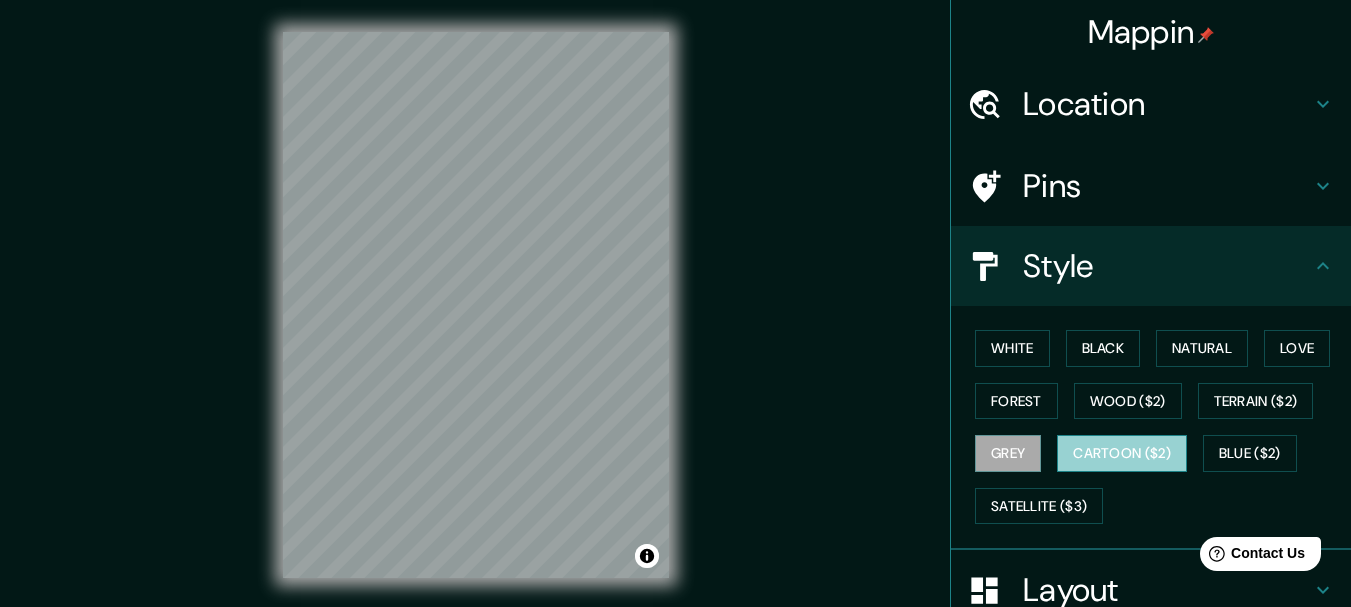 click on "Cartoon ($2)" at bounding box center [1122, 453] 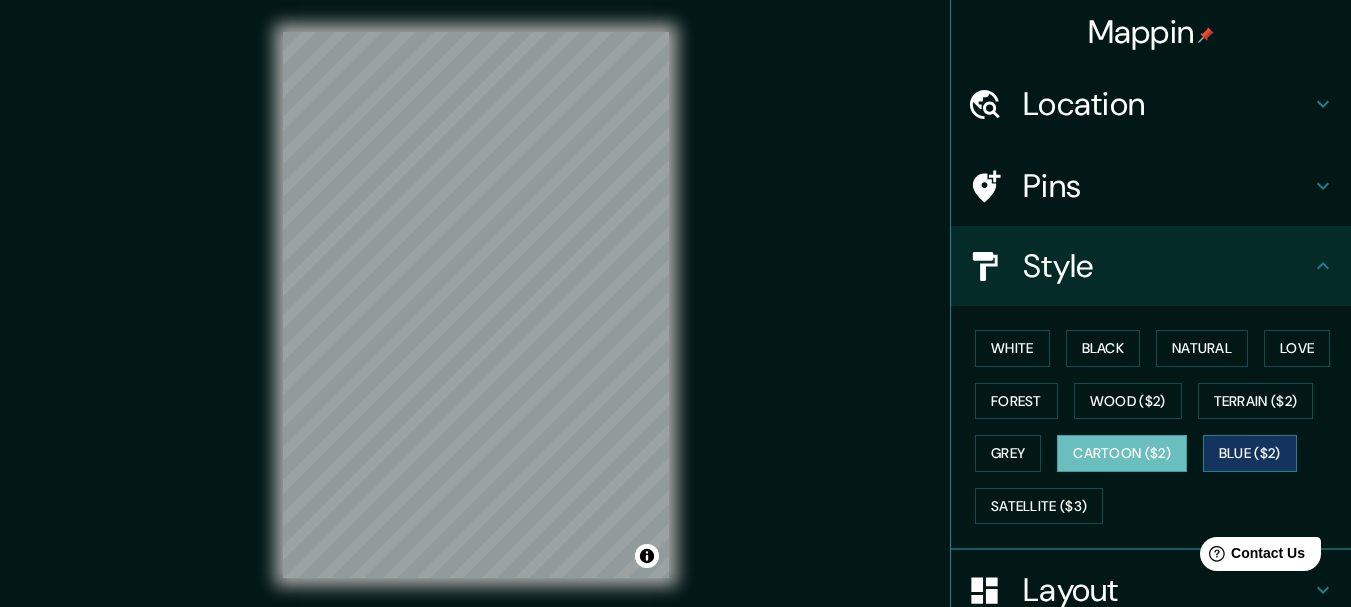 click on "Blue ($2)" at bounding box center (1250, 453) 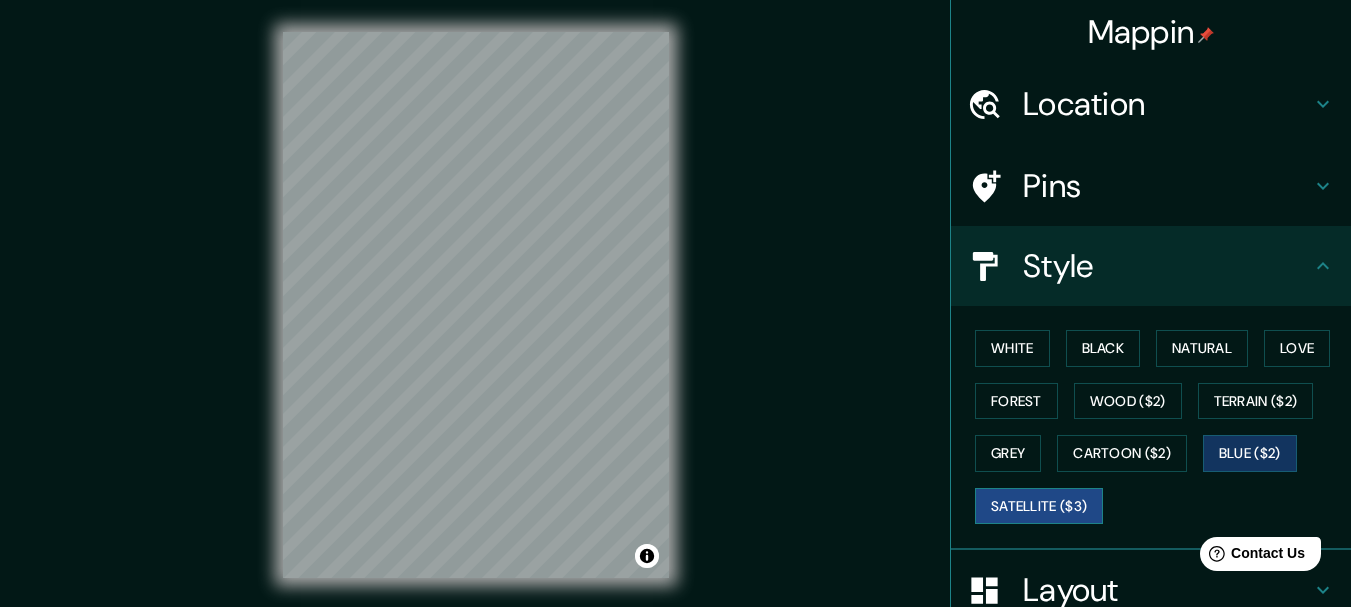 click on "Satellite ($3)" at bounding box center (1039, 506) 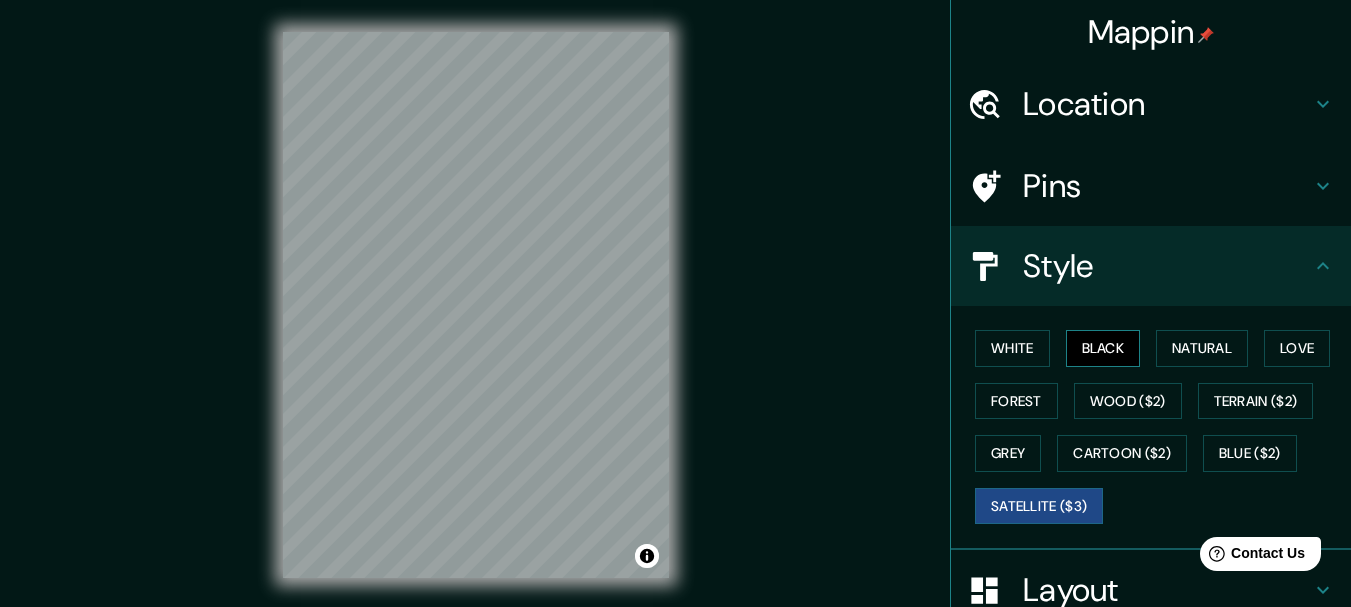 click on "Black" at bounding box center (1103, 348) 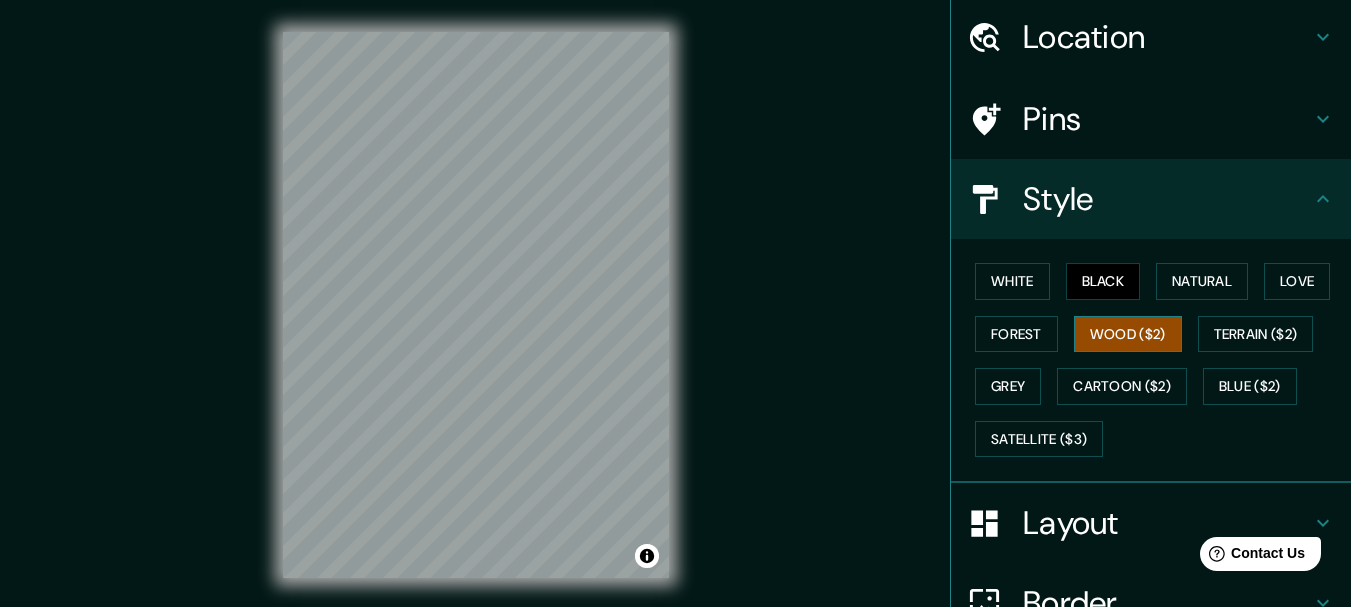 scroll, scrollTop: 270, scrollLeft: 0, axis: vertical 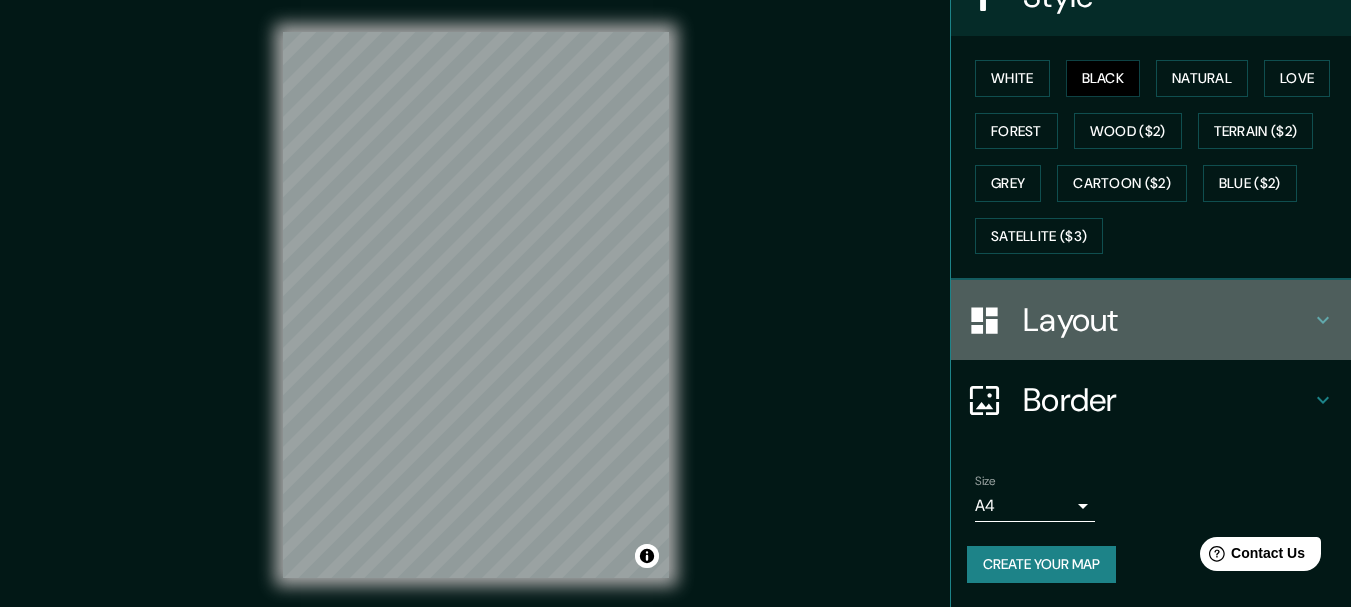 click on "Layout" at bounding box center [1167, 320] 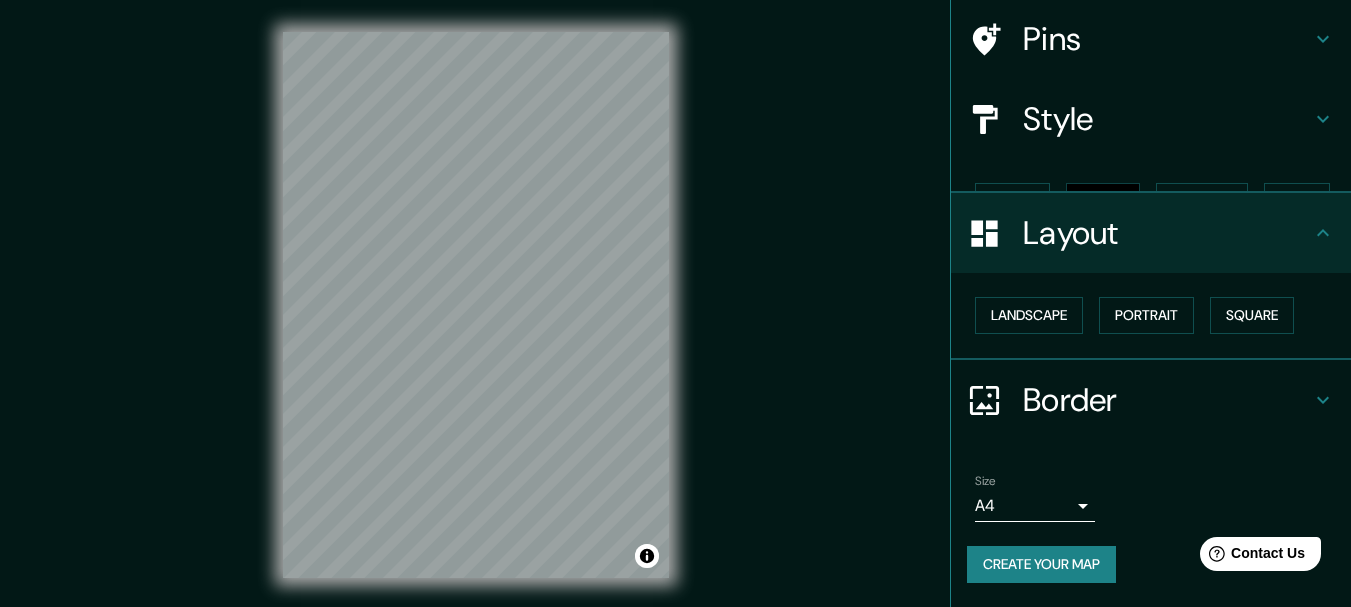 scroll, scrollTop: 112, scrollLeft: 0, axis: vertical 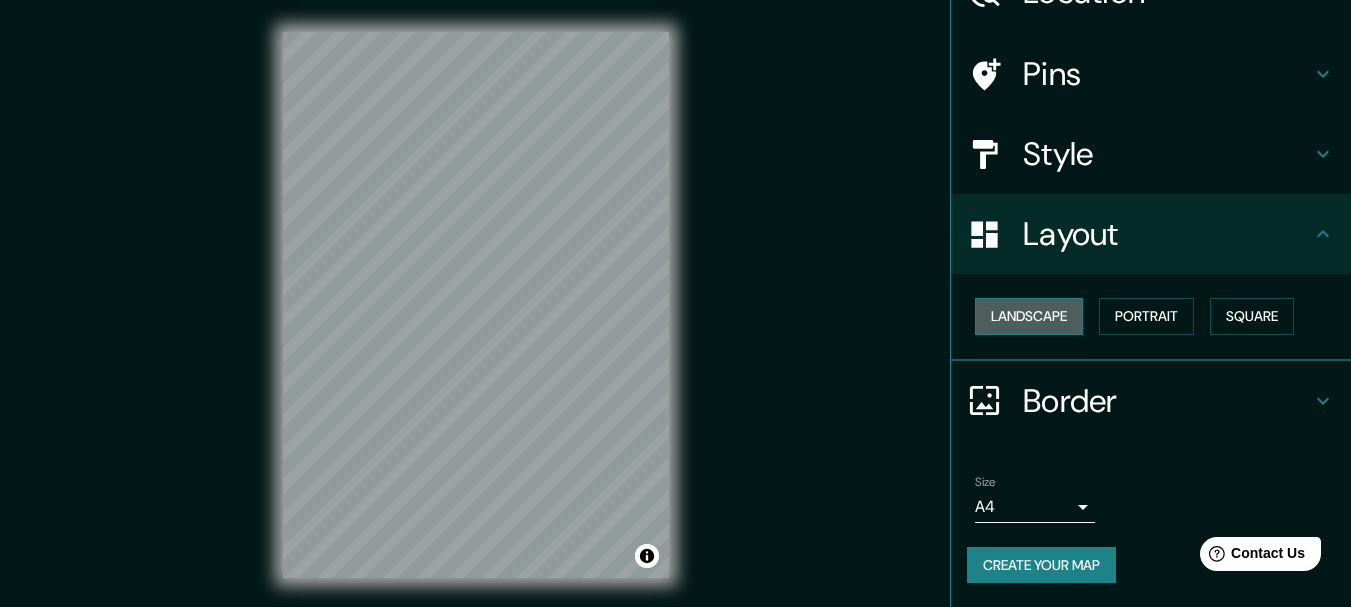 click on "Landscape" at bounding box center [1029, 316] 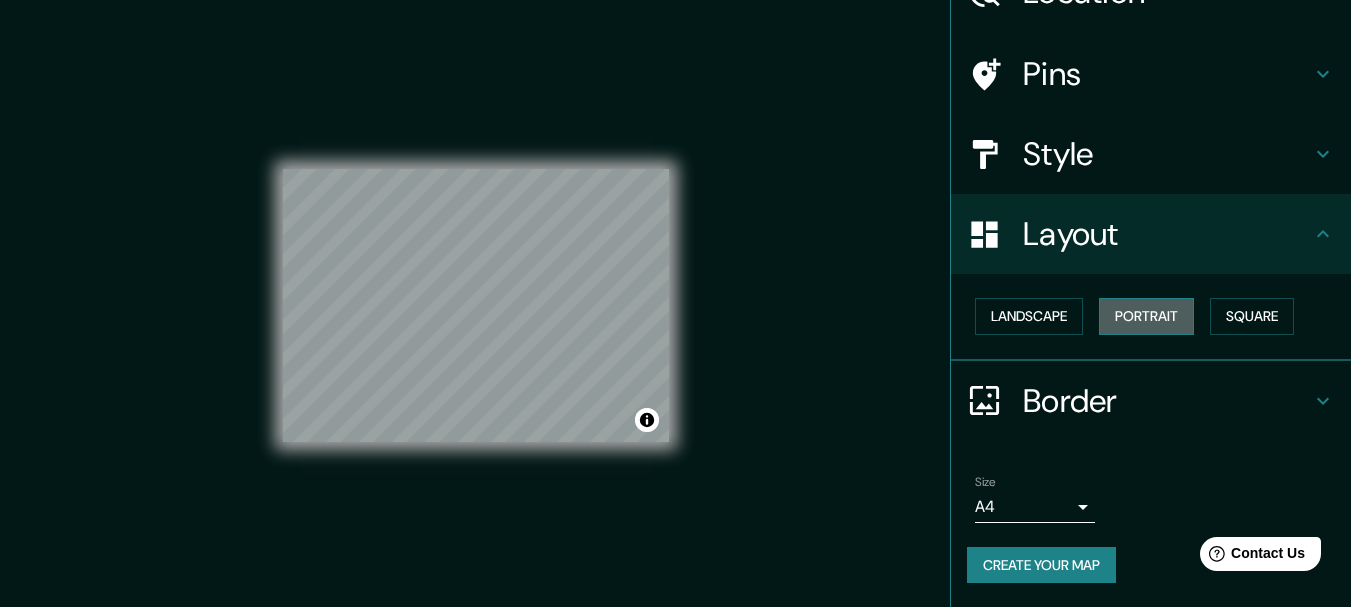 click on "Portrait" at bounding box center (1146, 316) 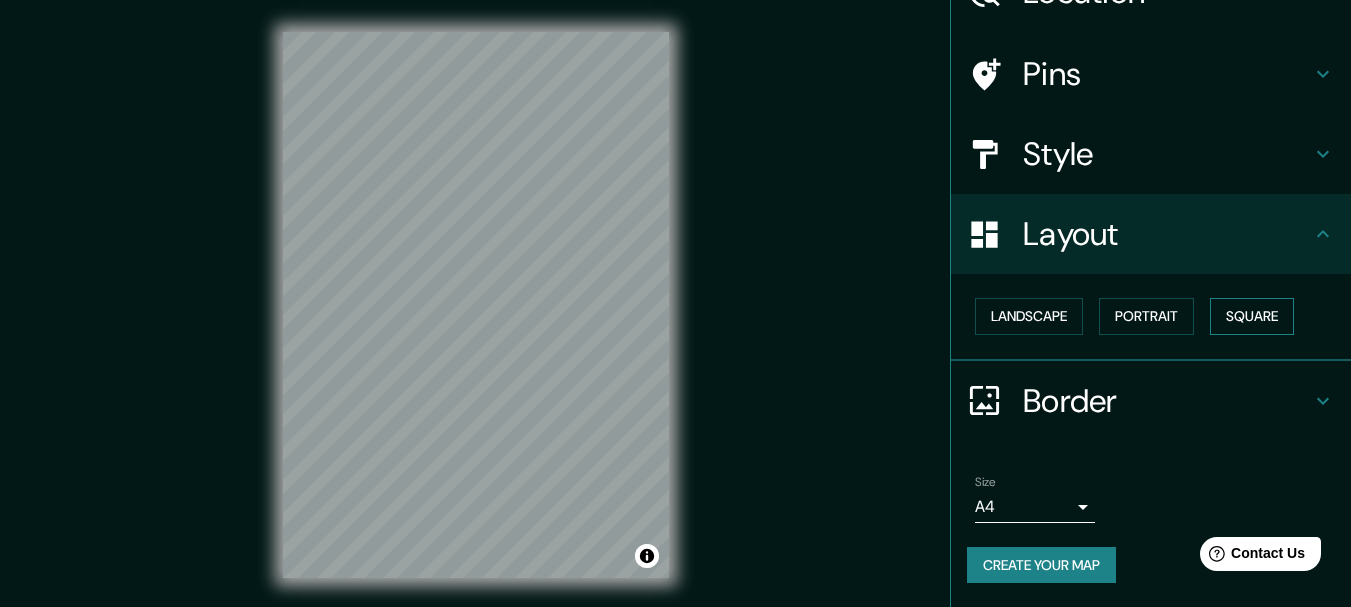 click on "Square" at bounding box center (1252, 316) 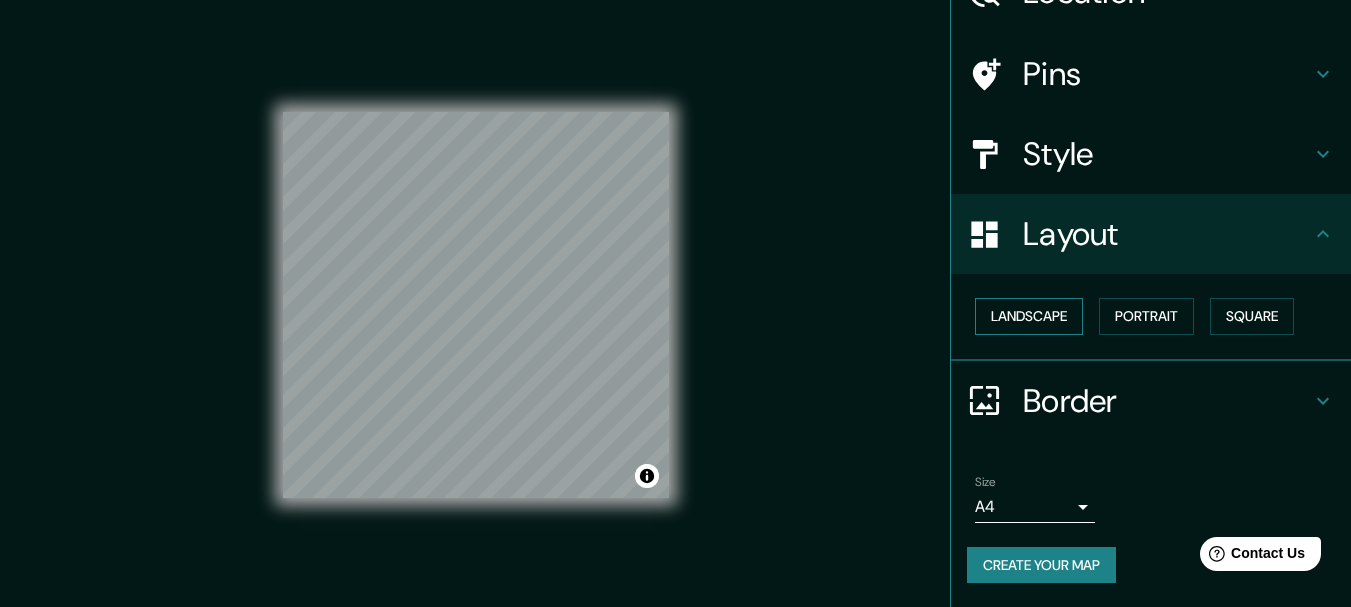 click on "Landscape" at bounding box center (1029, 316) 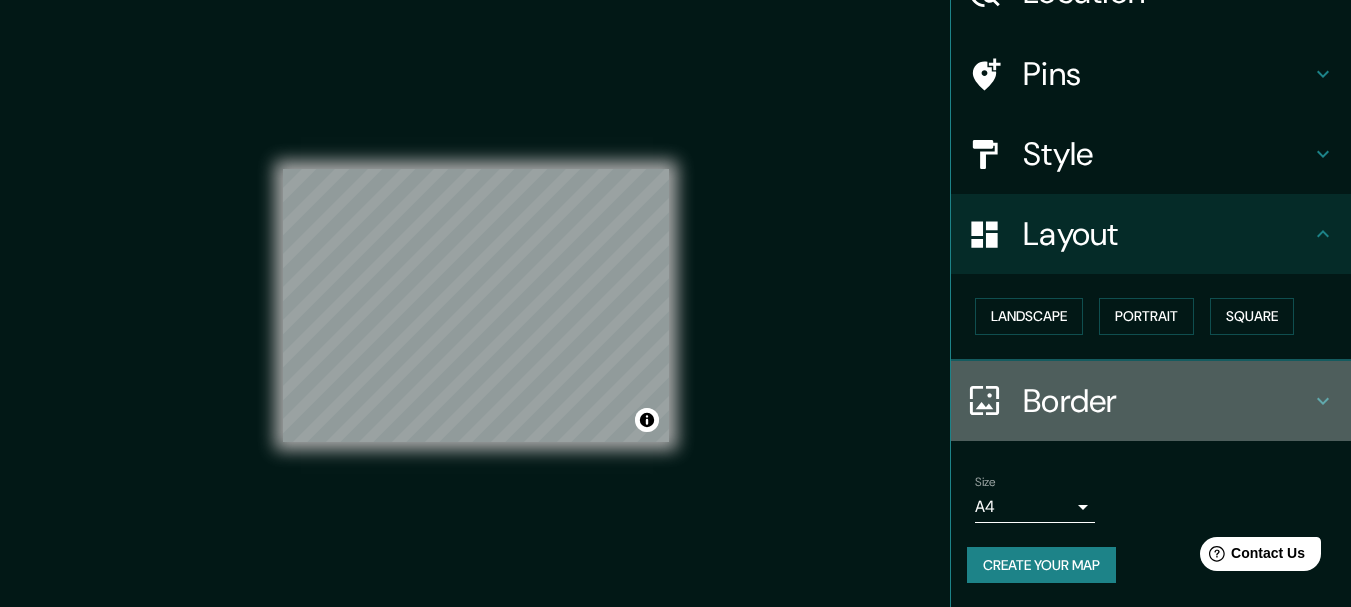 click on "Border" at bounding box center (1167, 401) 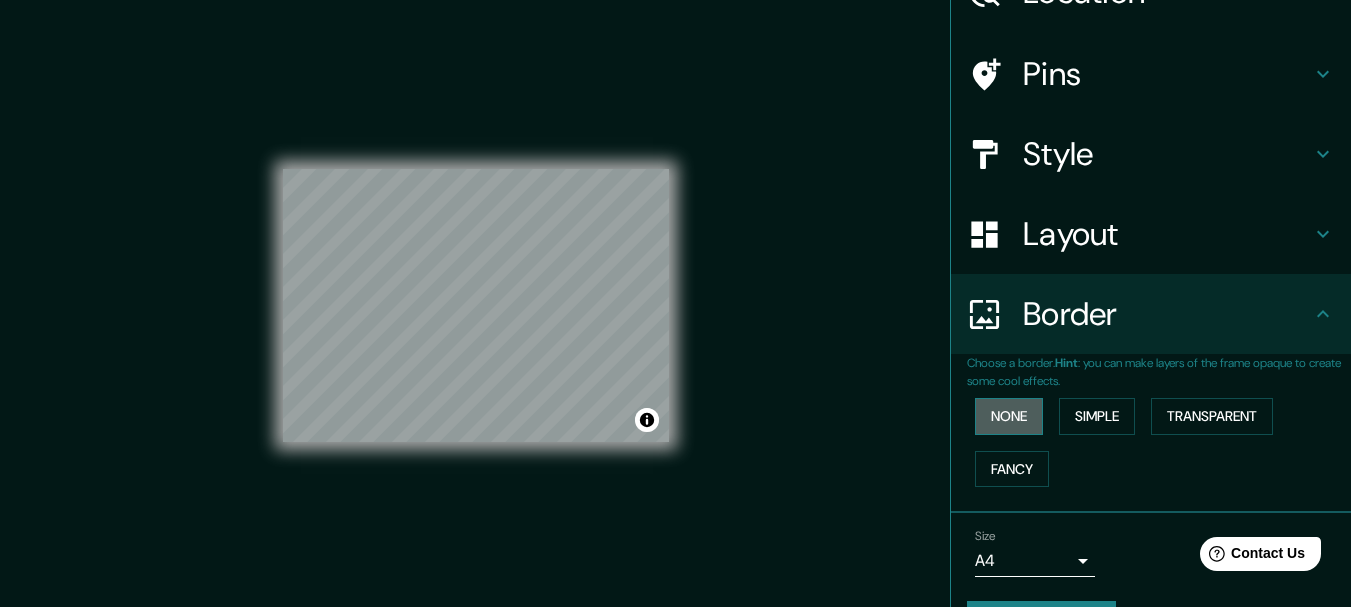 click on "None" at bounding box center [1009, 416] 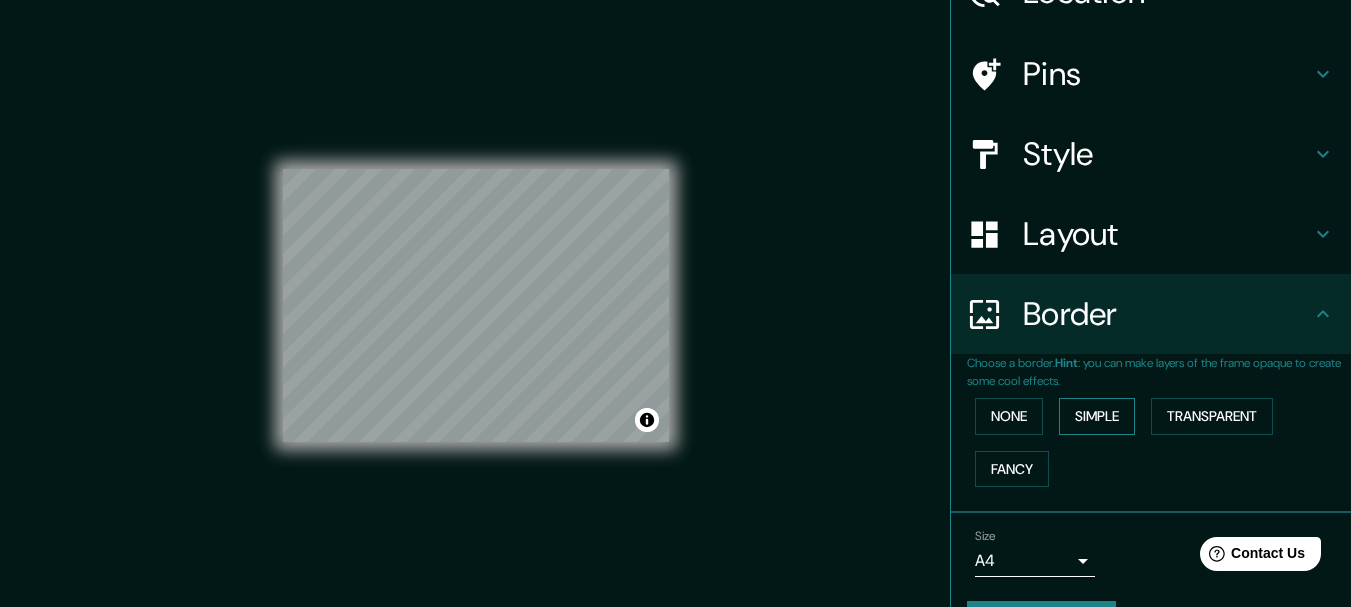 click on "Simple" at bounding box center [1097, 416] 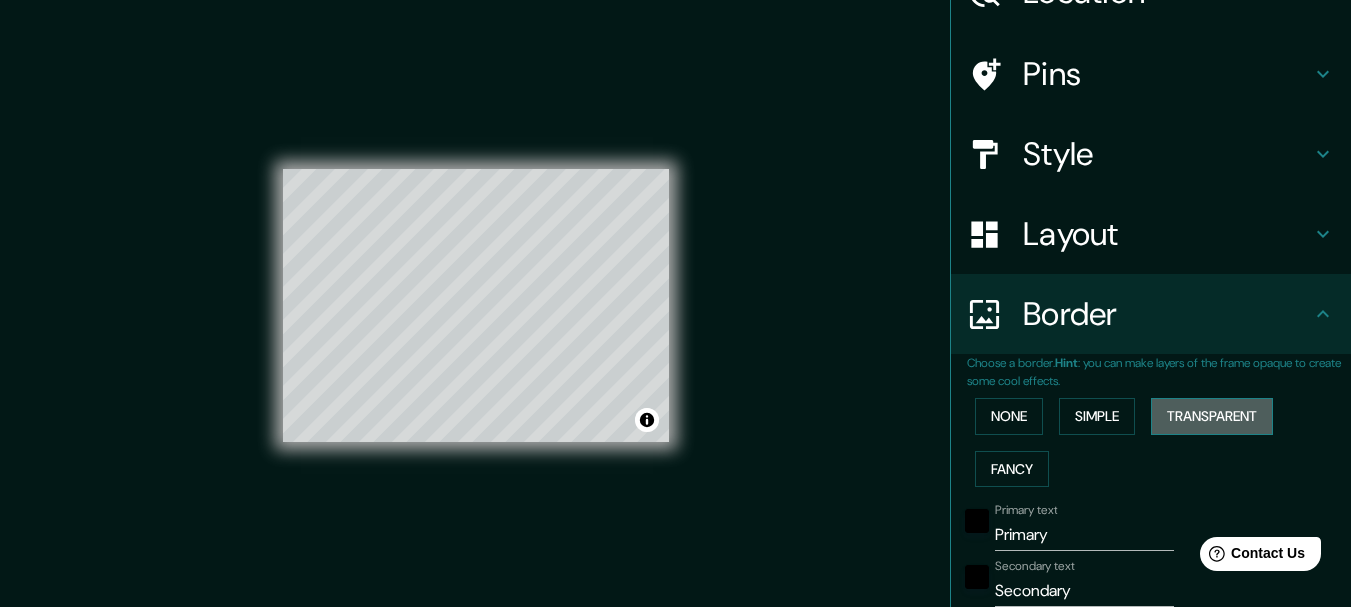 click on "Transparent" at bounding box center (1212, 416) 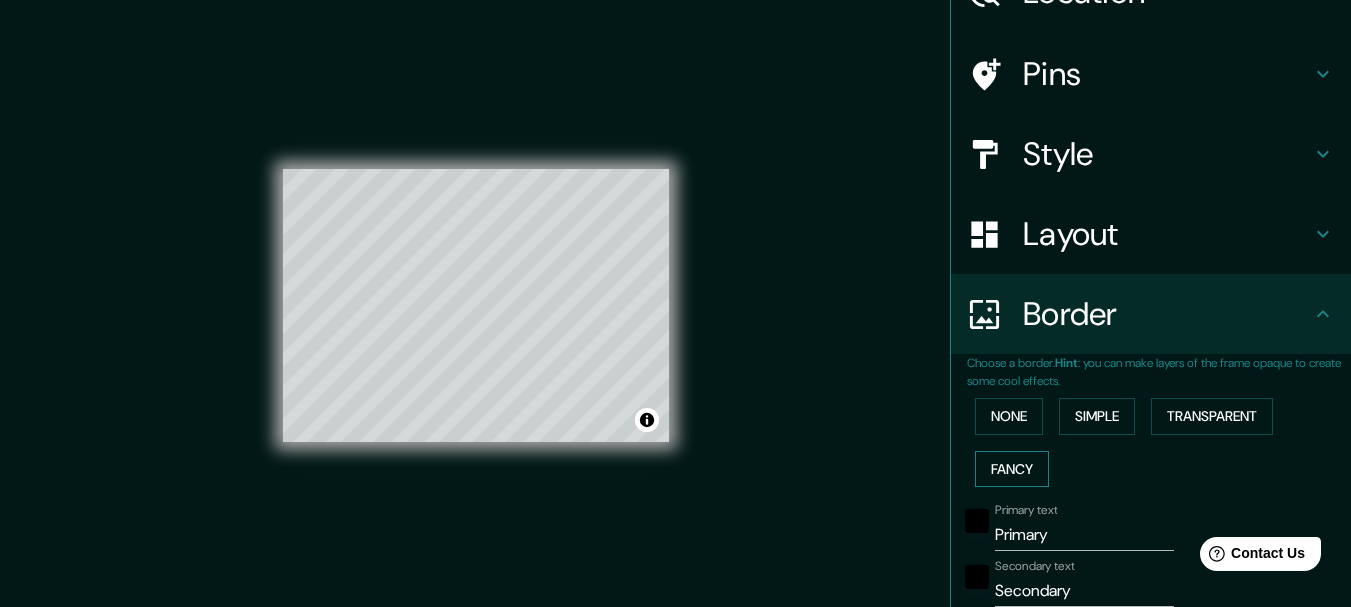 click on "Fancy" at bounding box center (1012, 469) 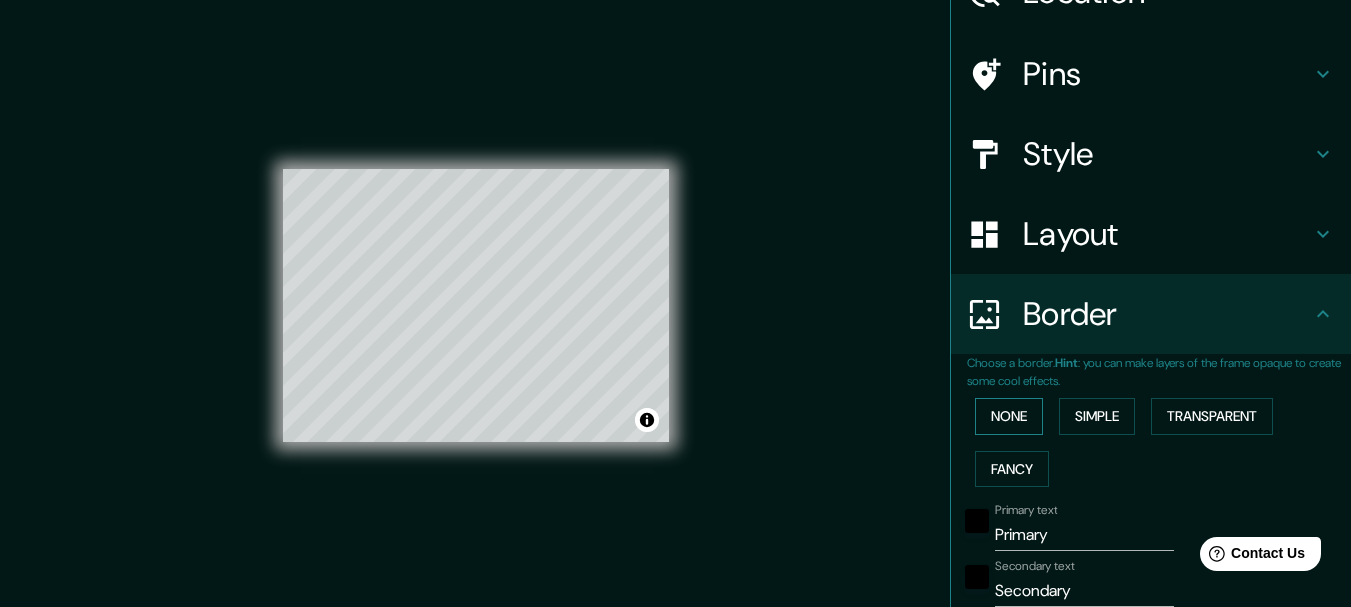 click on "None" at bounding box center (1009, 416) 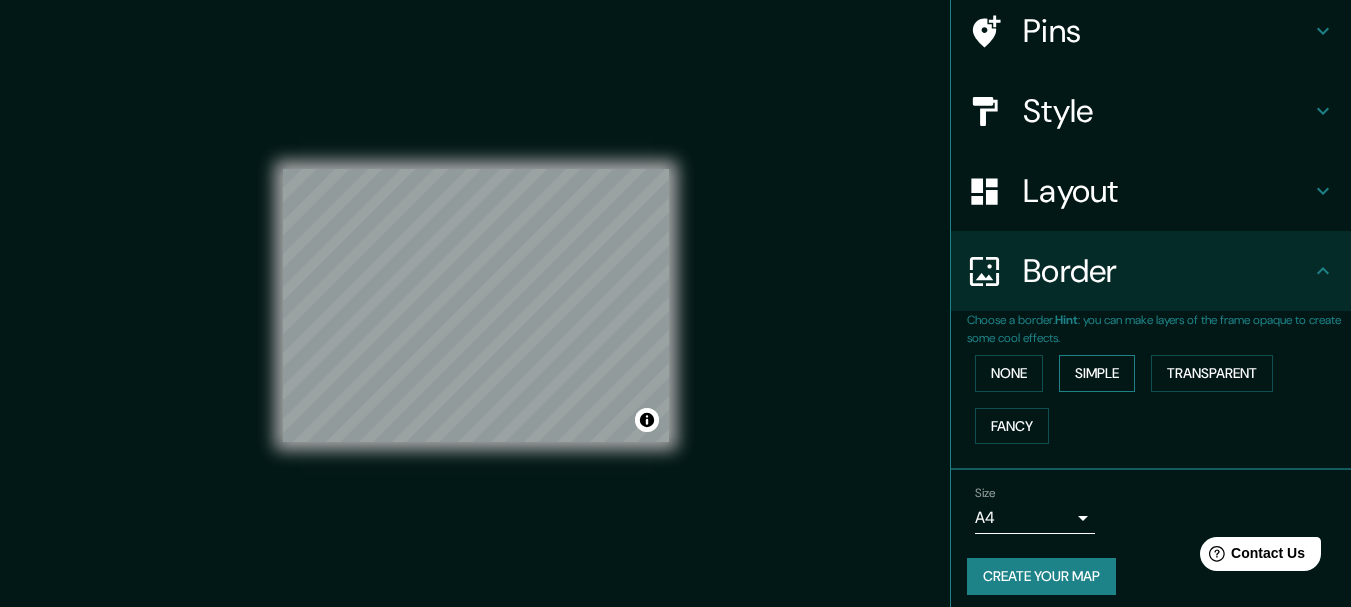 scroll, scrollTop: 167, scrollLeft: 0, axis: vertical 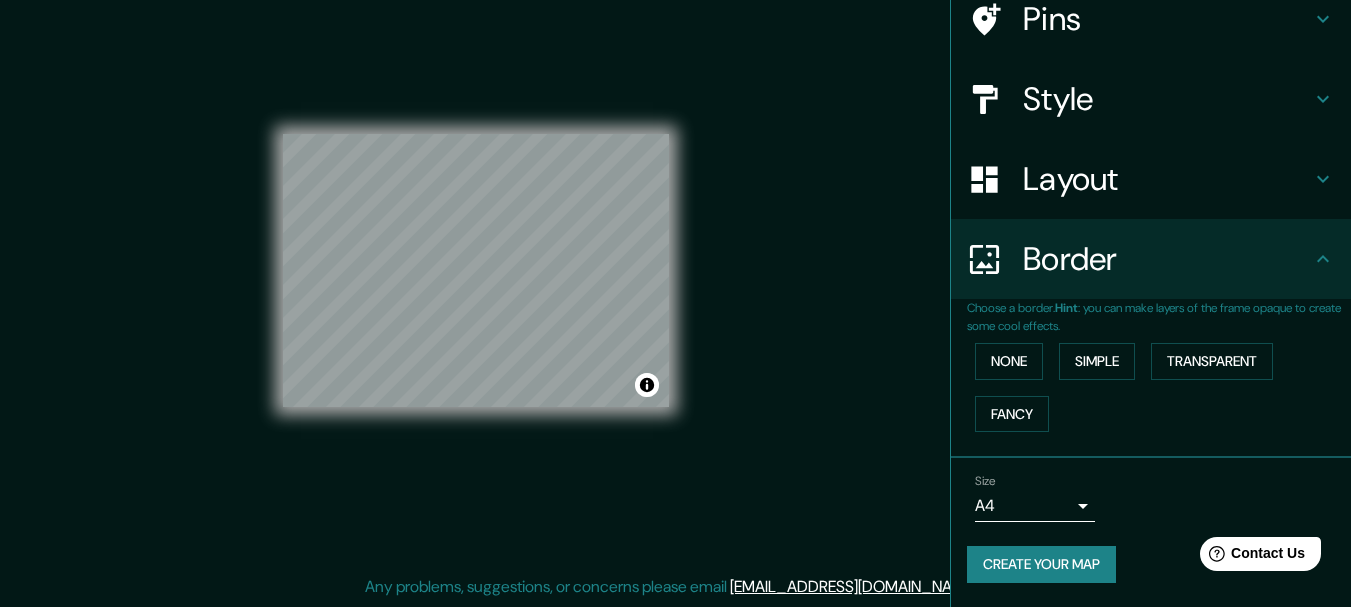 click on "Mappin Location [PERSON_NAME][GEOGRAPHIC_DATA], [GEOGRAPHIC_DATA] Pins Style Layout Border Choose a border.  Hint : you can make layers of the frame opaque to create some cool effects. None Simple Transparent Fancy Size A4 single Create your map © Mapbox   © OpenStreetMap   Improve this map Any problems, suggestions, or concerns please email    [EMAIL_ADDRESS][DOMAIN_NAME] . . . Texto original Valora esta traducción Tu opinión servirá para ayudar a mejorar el Traductor de Google" at bounding box center (675, 268) 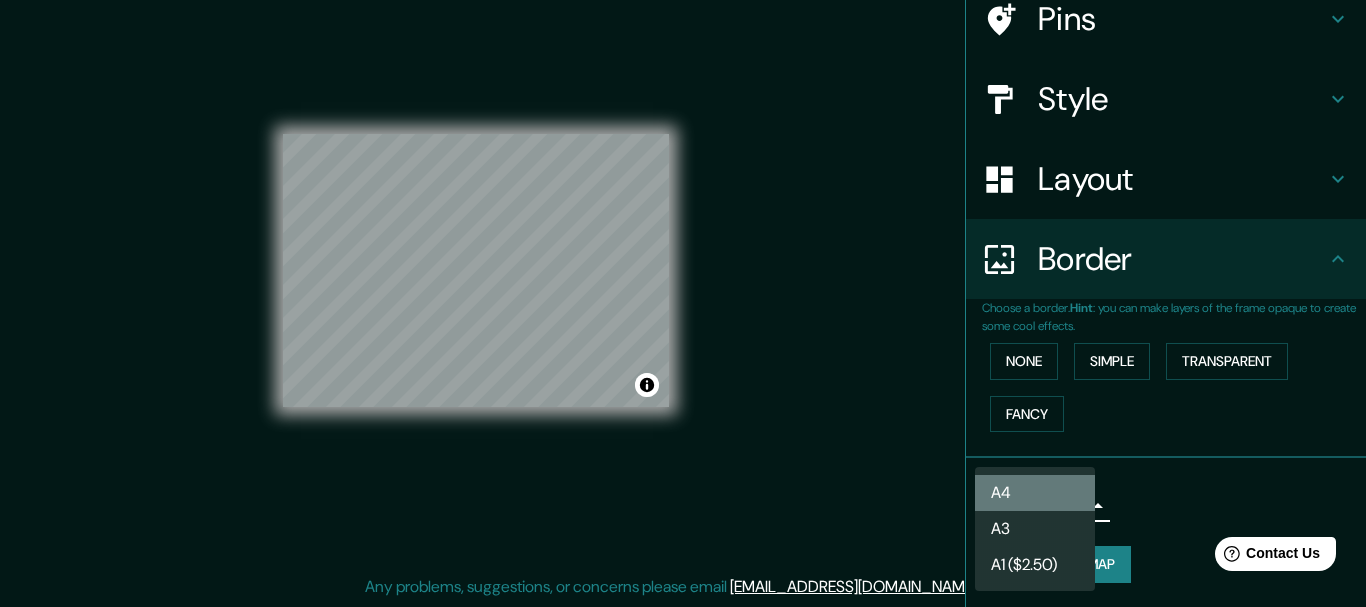 click on "A4" at bounding box center [1035, 493] 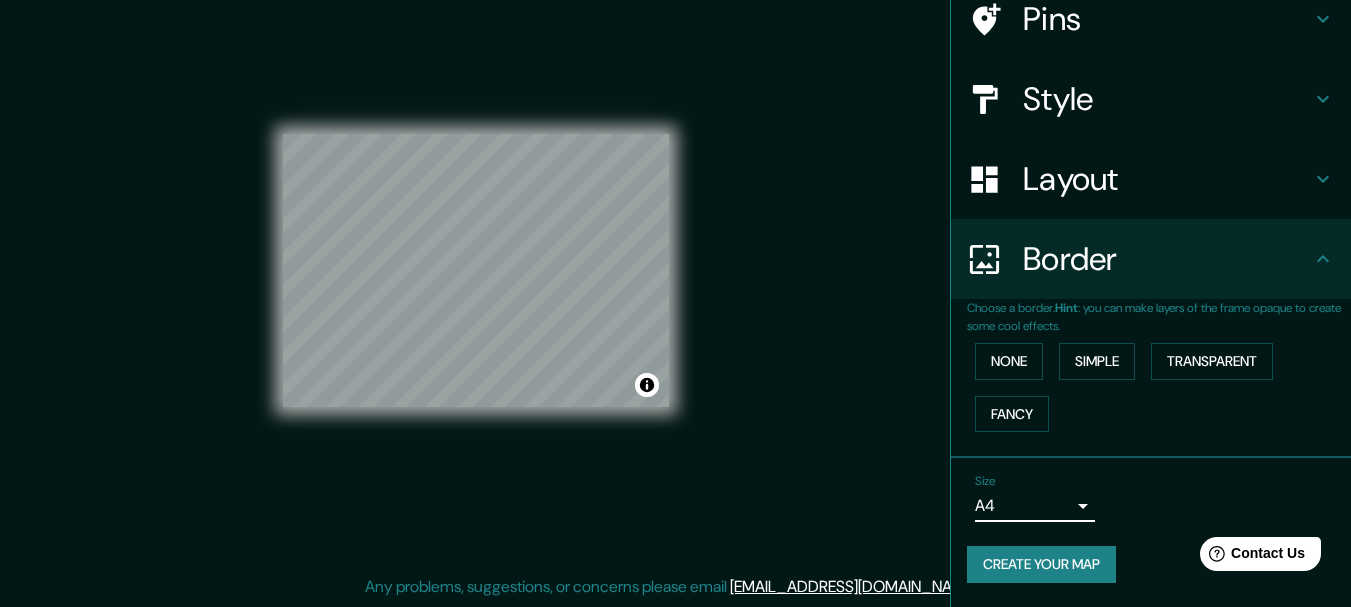 click on "Style" at bounding box center (1167, 99) 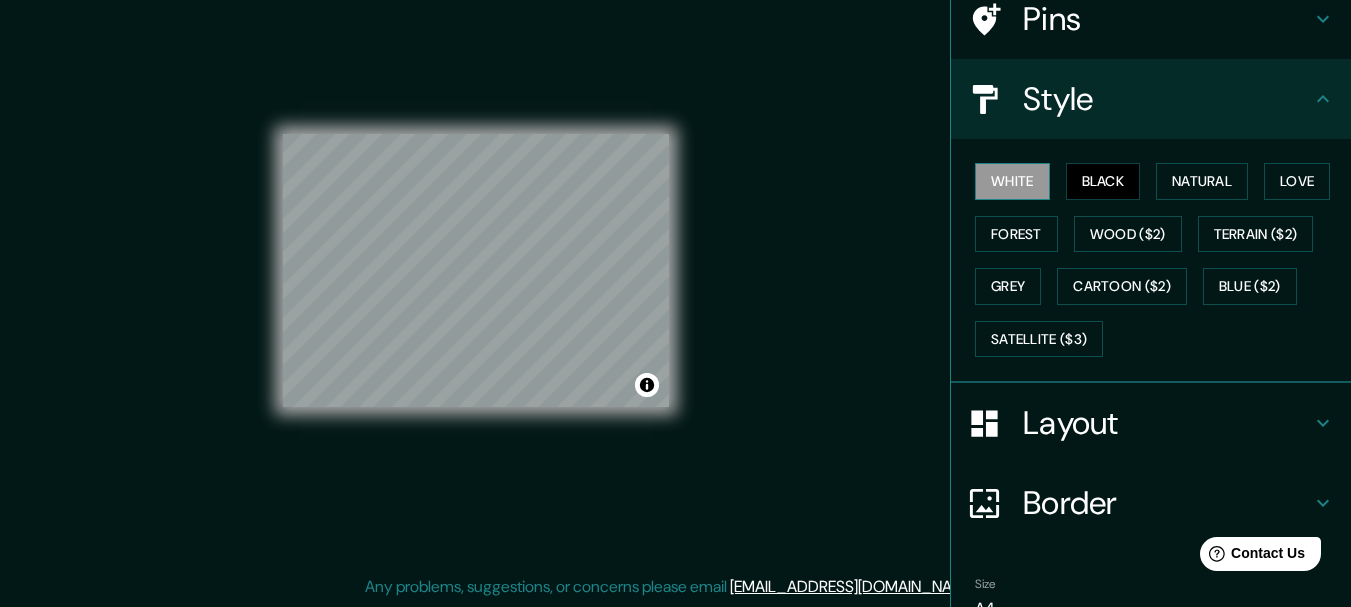 click on "White" at bounding box center [1012, 181] 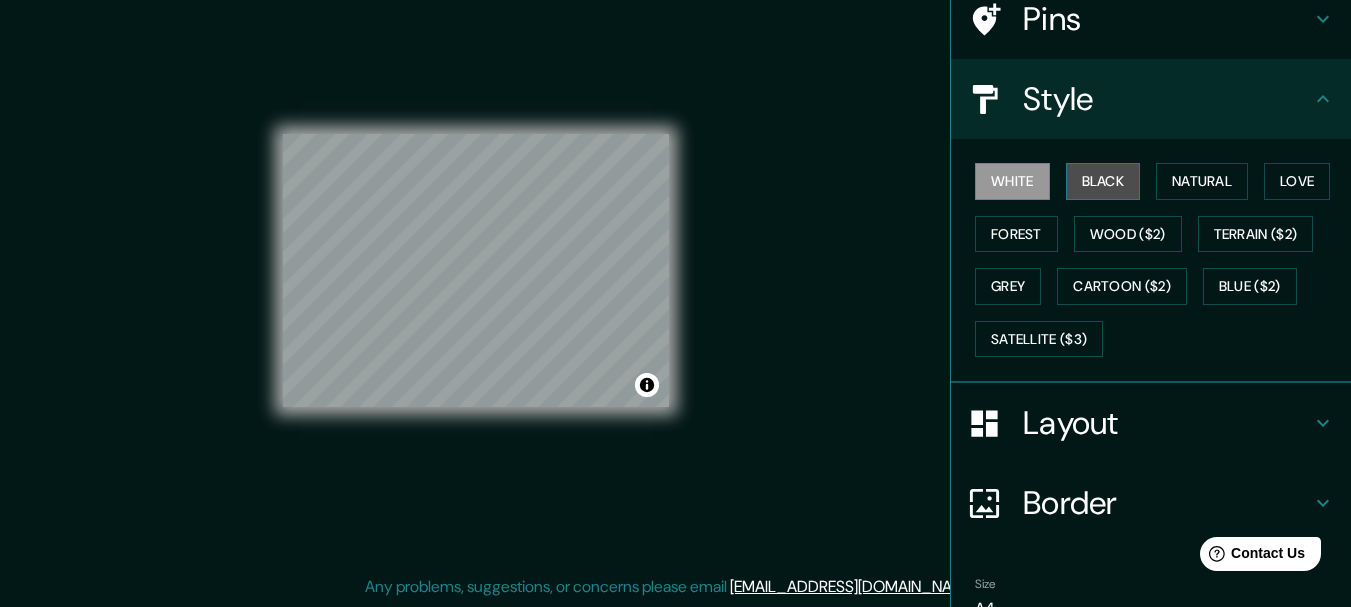 click on "Black" at bounding box center [1103, 181] 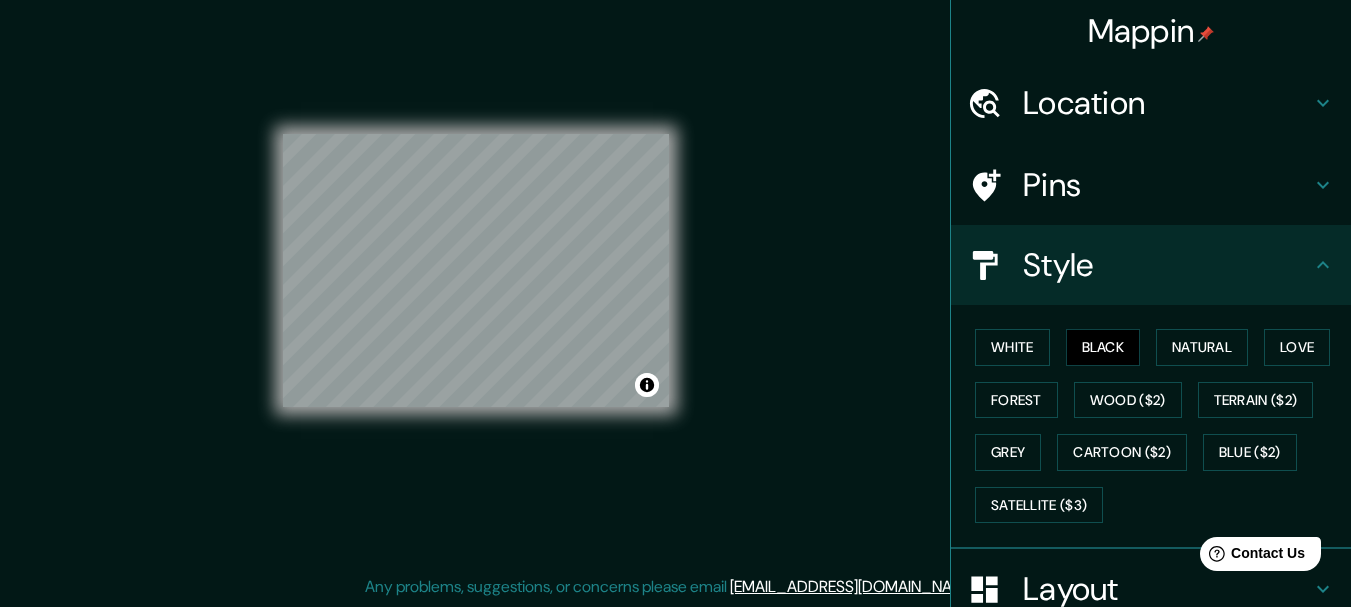 scroll, scrollTop: 0, scrollLeft: 0, axis: both 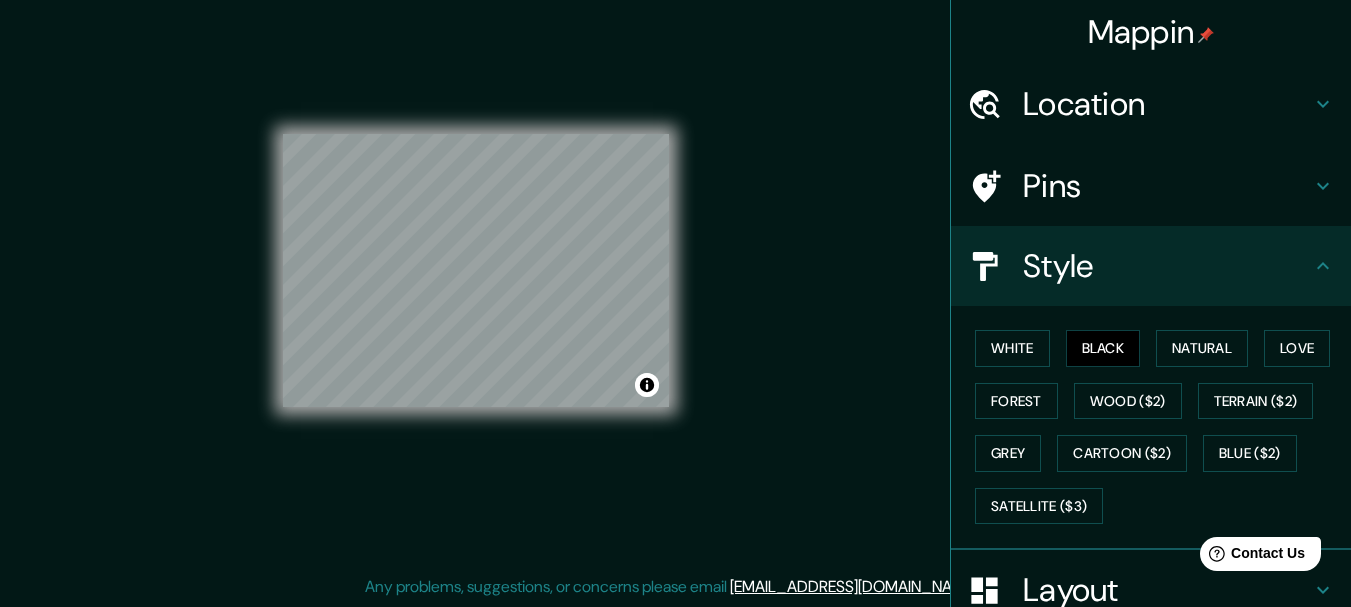 click 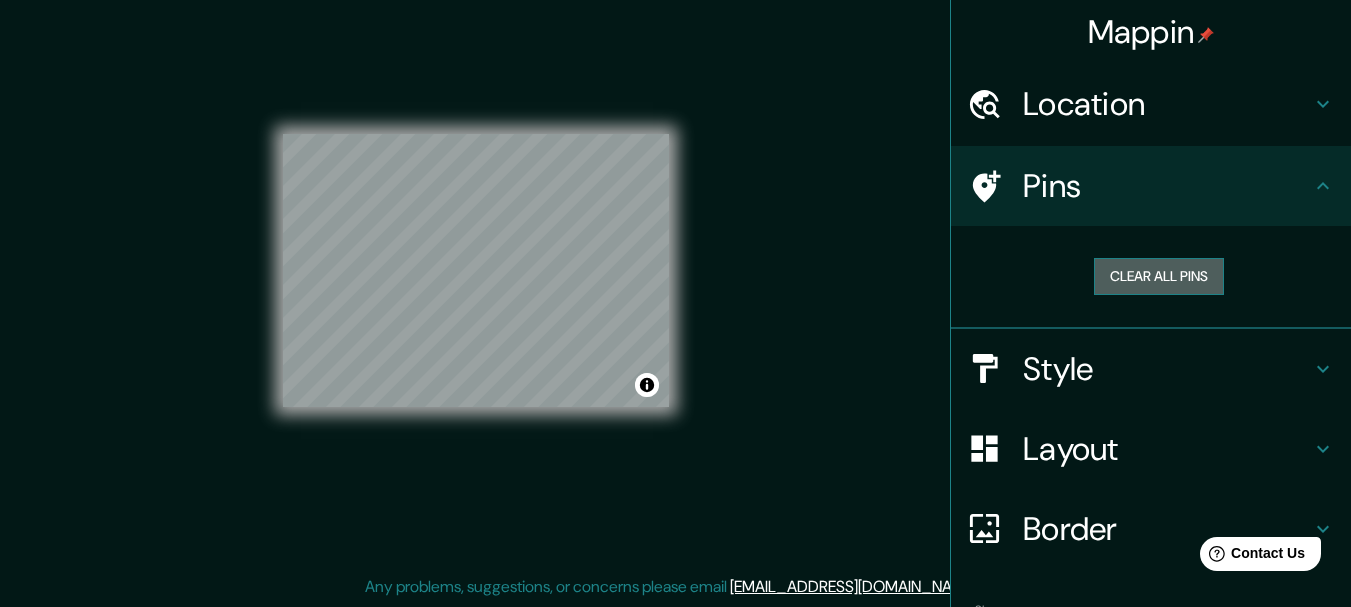 click on "Clear all pins" at bounding box center [1159, 276] 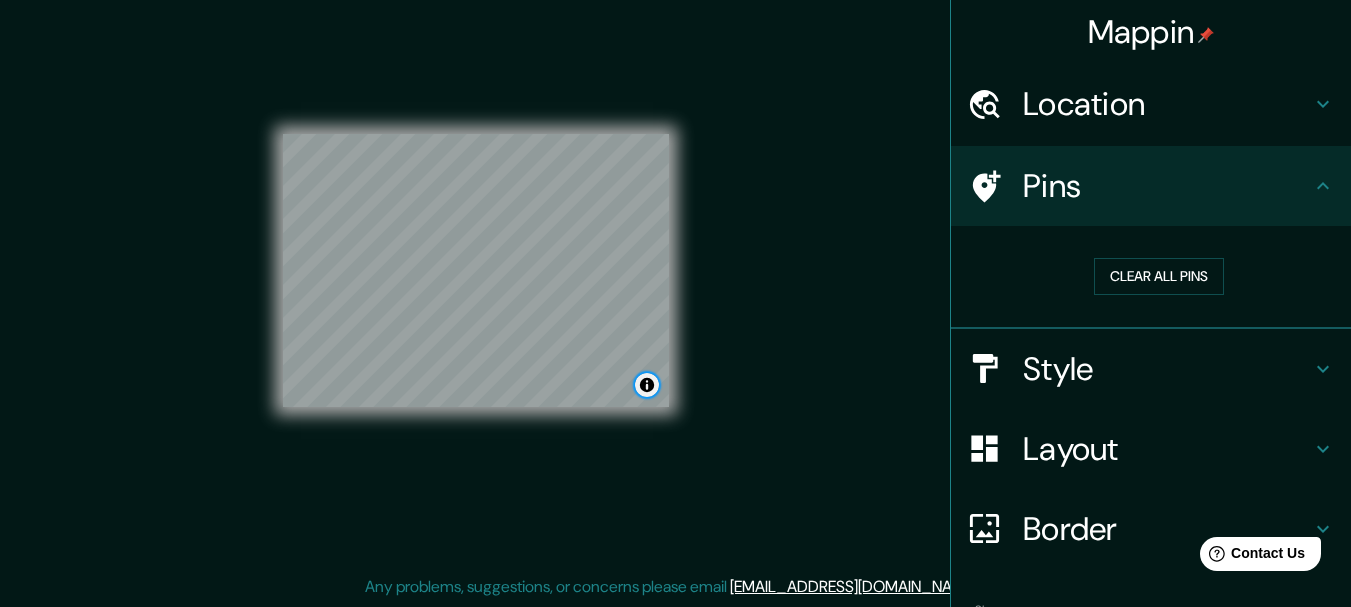 click at bounding box center [647, 385] 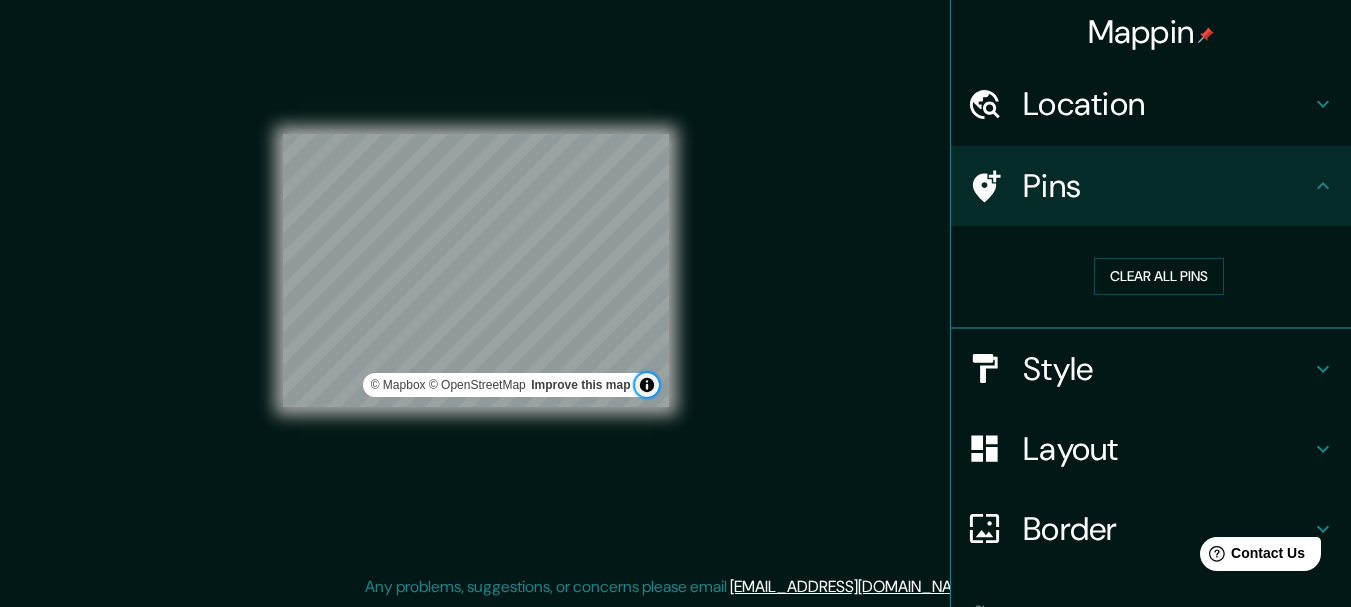 click on "© Mapbox   © OpenStreetMap   Improve this map" at bounding box center (476, 270) 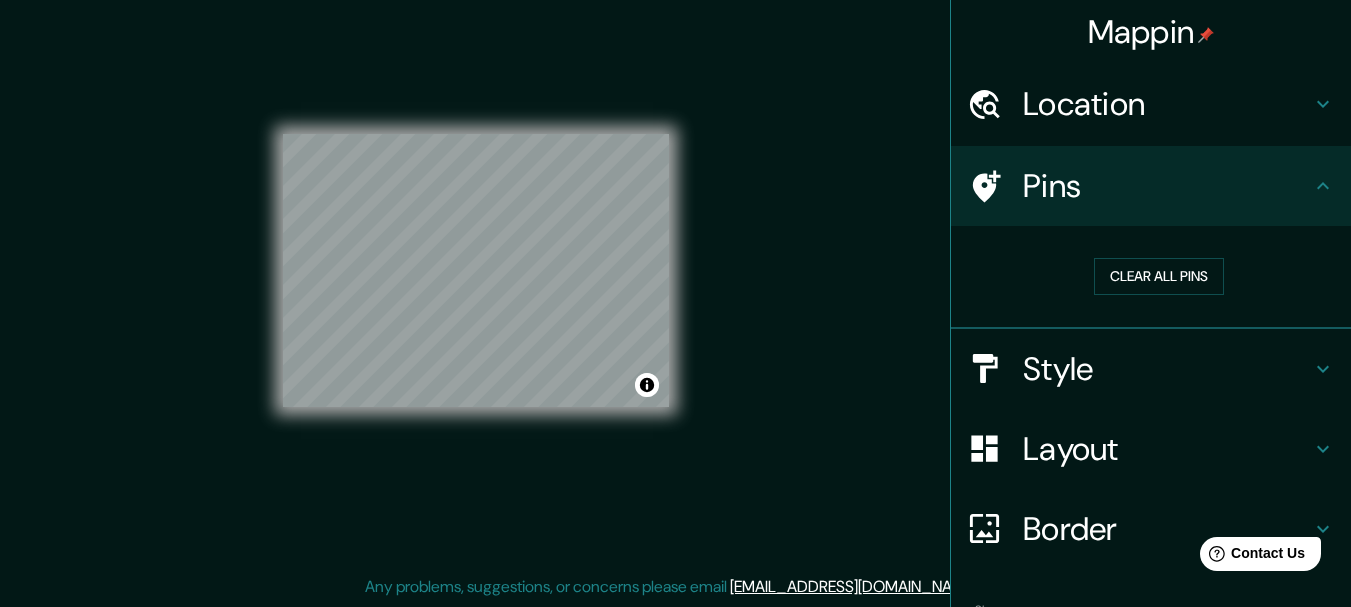 click on "Mappin Location [PERSON_NAME][GEOGRAPHIC_DATA], [GEOGRAPHIC_DATA] Pins Clear all pins Style Layout Border Choose a border.  Hint : you can make layers of the frame opaque to create some cool effects. None Simple Transparent Fancy Size A4 single Create your map © Mapbox   © OpenStreetMap   Improve this map Any problems, suggestions, or concerns please email    [EMAIL_ADDRESS][DOMAIN_NAME] . . ." at bounding box center (675, 286) 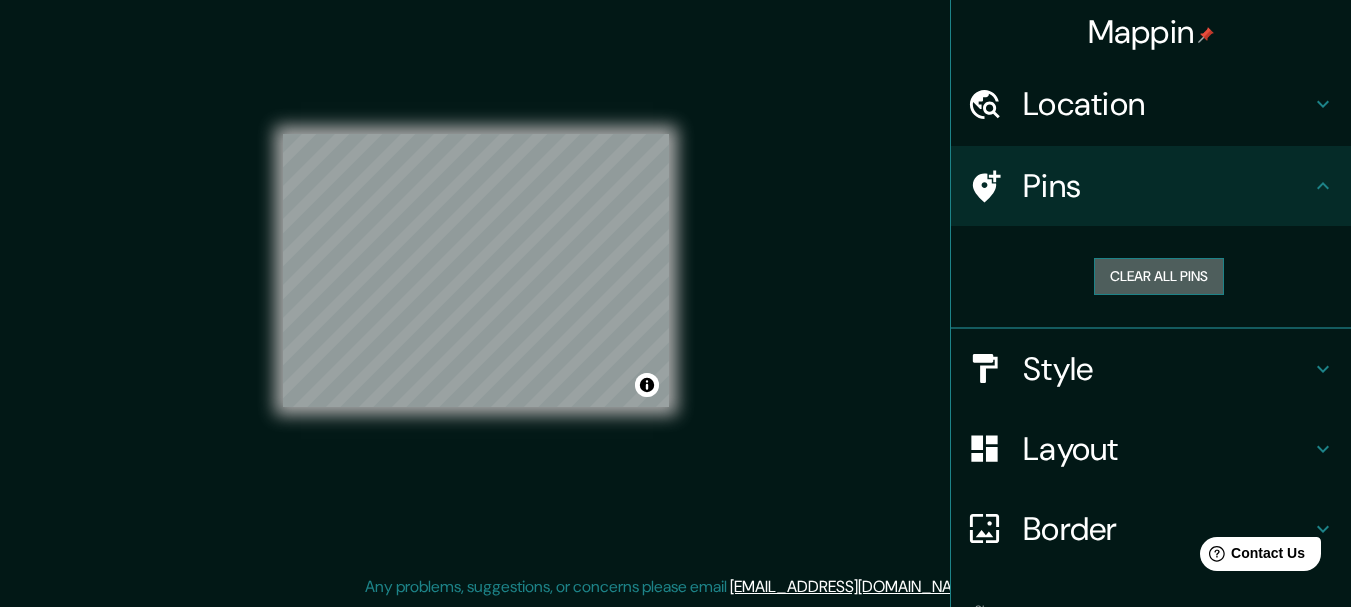 click on "Clear all pins" at bounding box center [1159, 276] 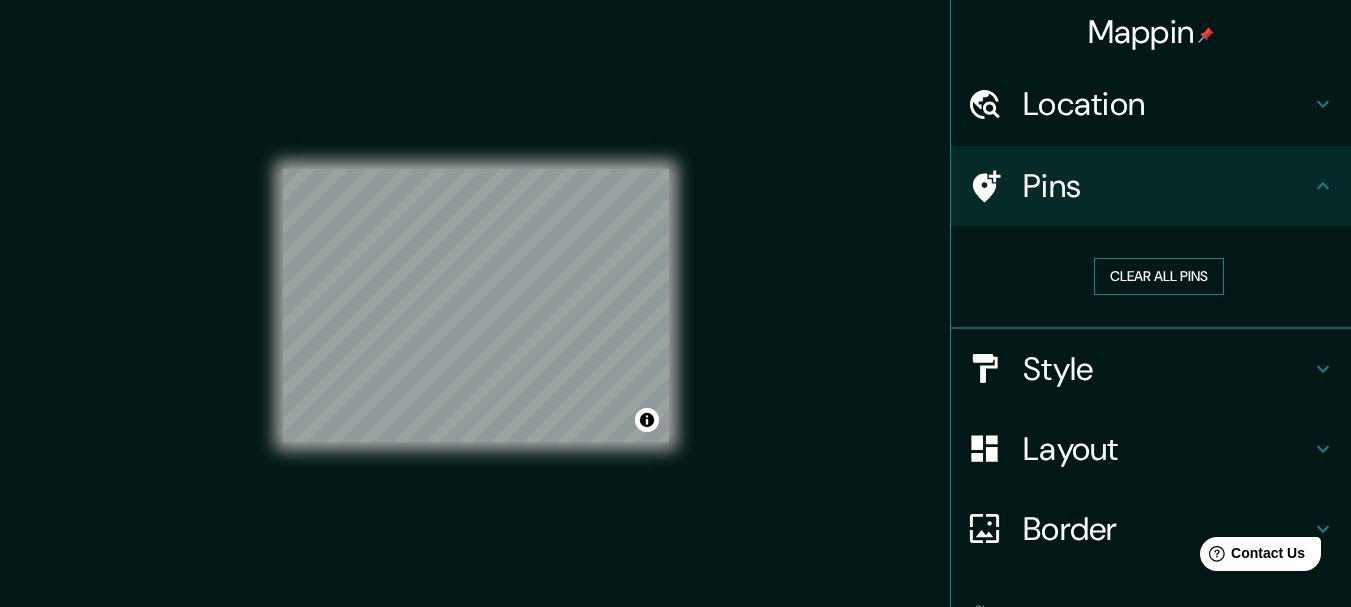 scroll, scrollTop: 35, scrollLeft: 0, axis: vertical 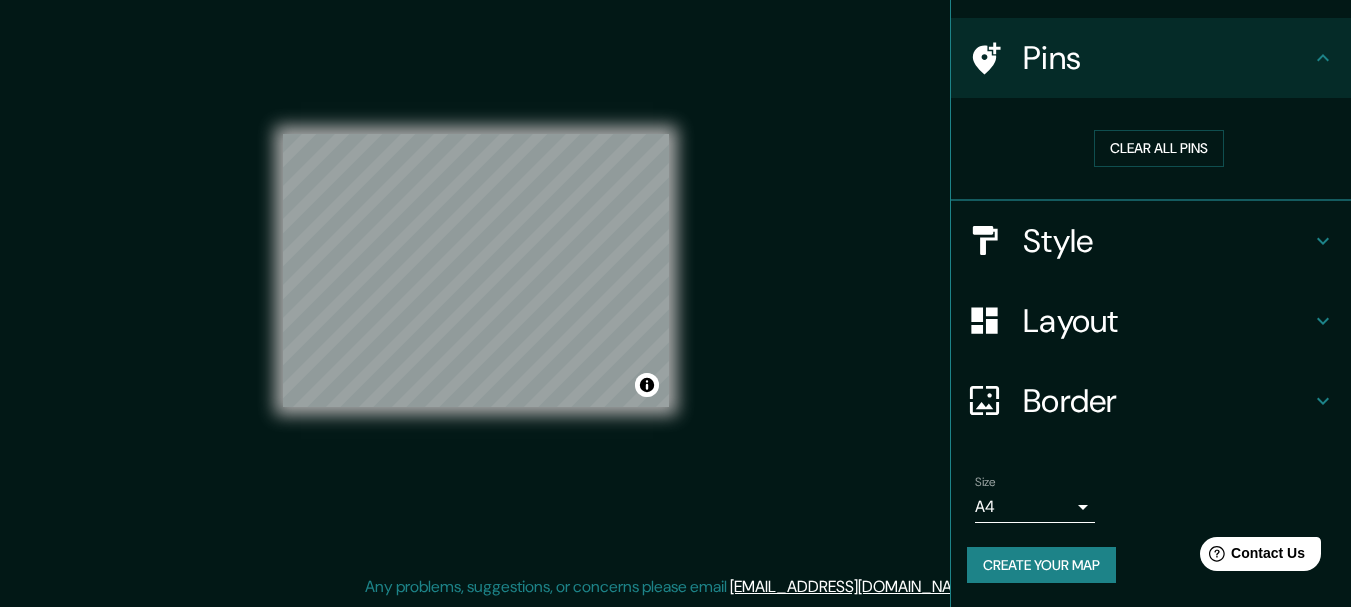 click on "Create your map" at bounding box center (1041, 565) 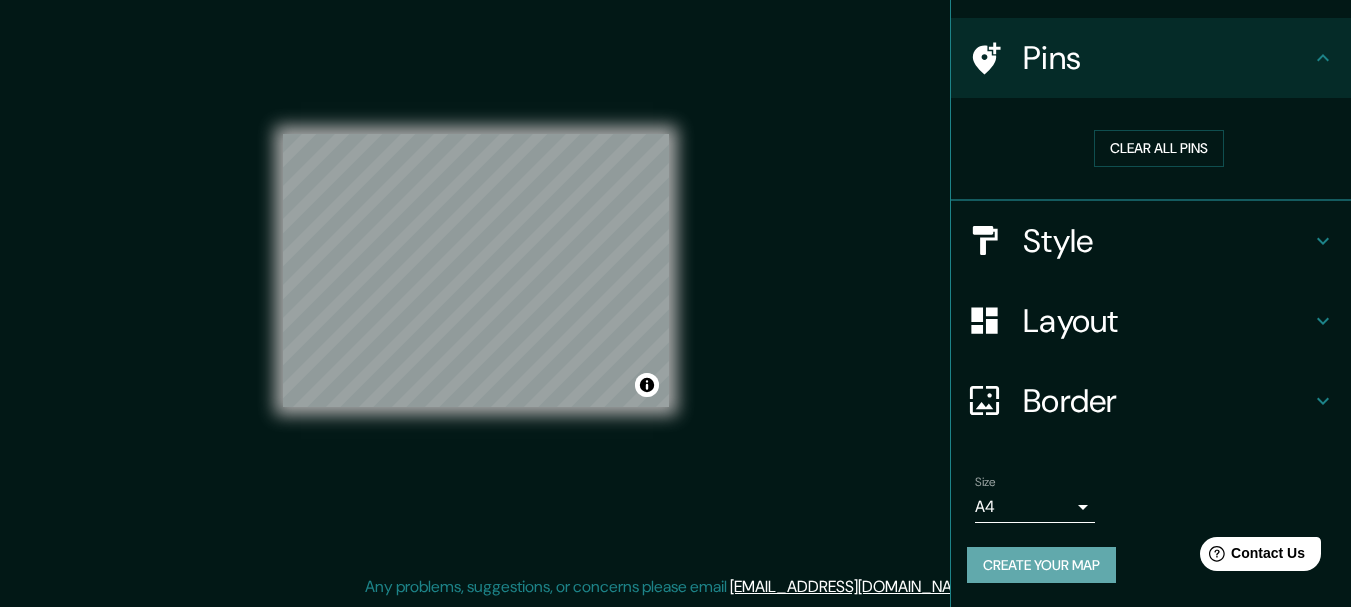 click on "Create your map" at bounding box center [1041, 565] 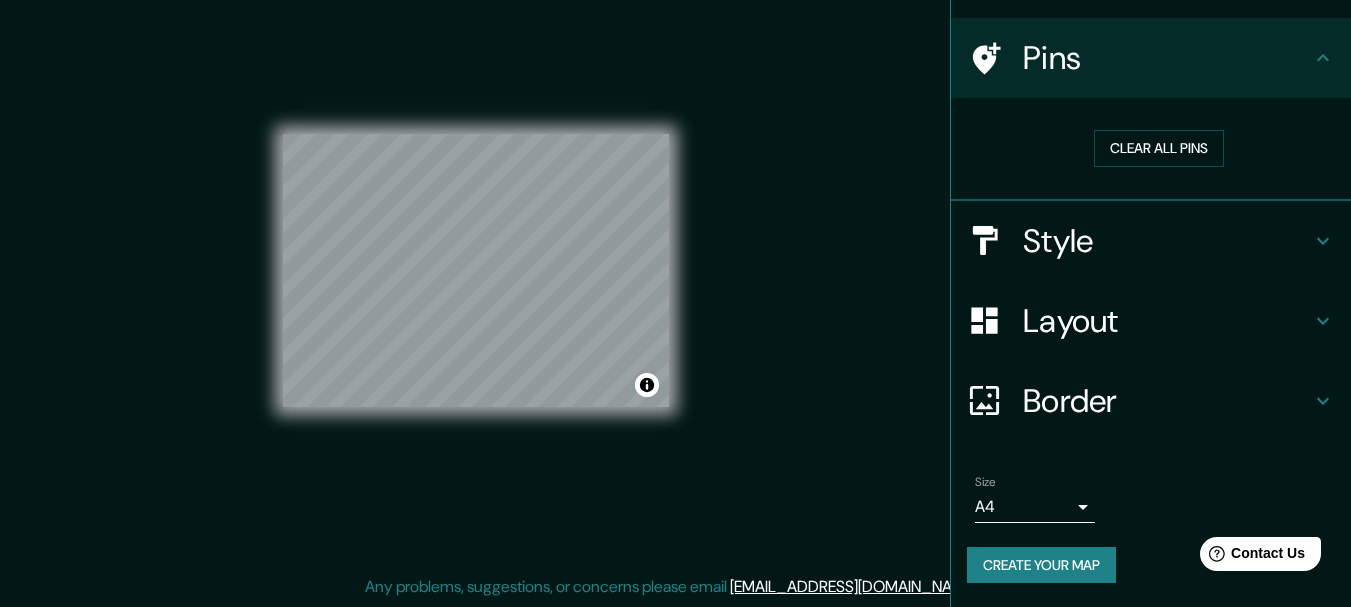 click on "Create your map" at bounding box center (1041, 565) 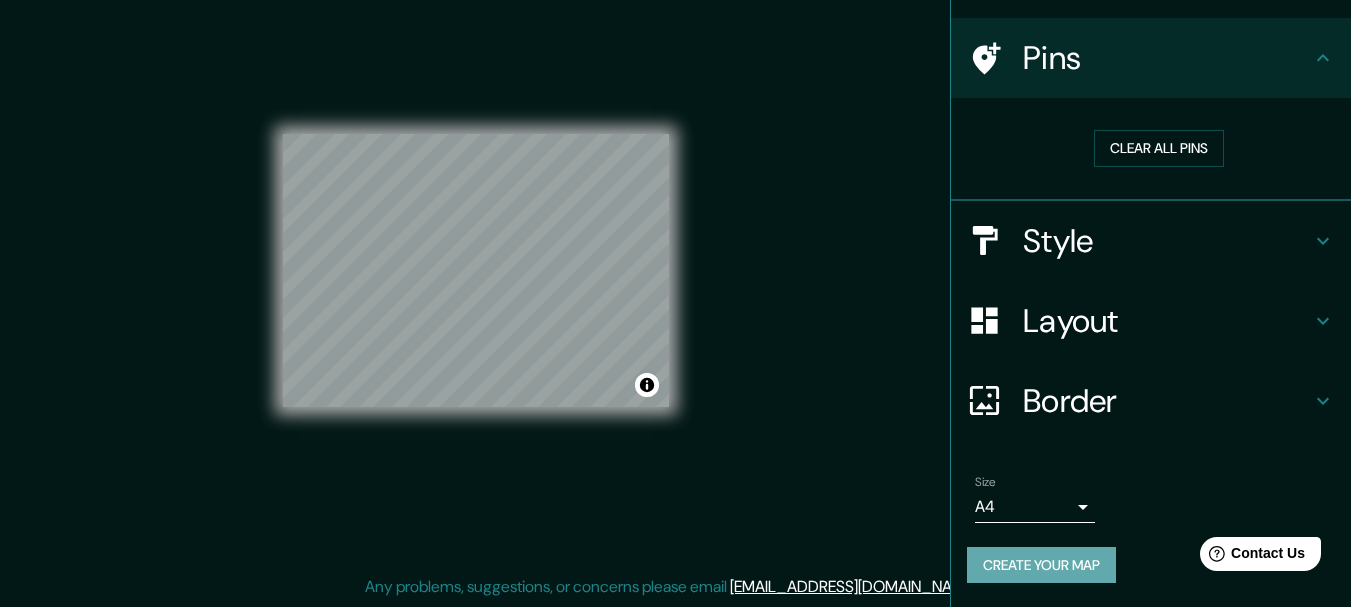 click on "Create your map" at bounding box center [1041, 565] 